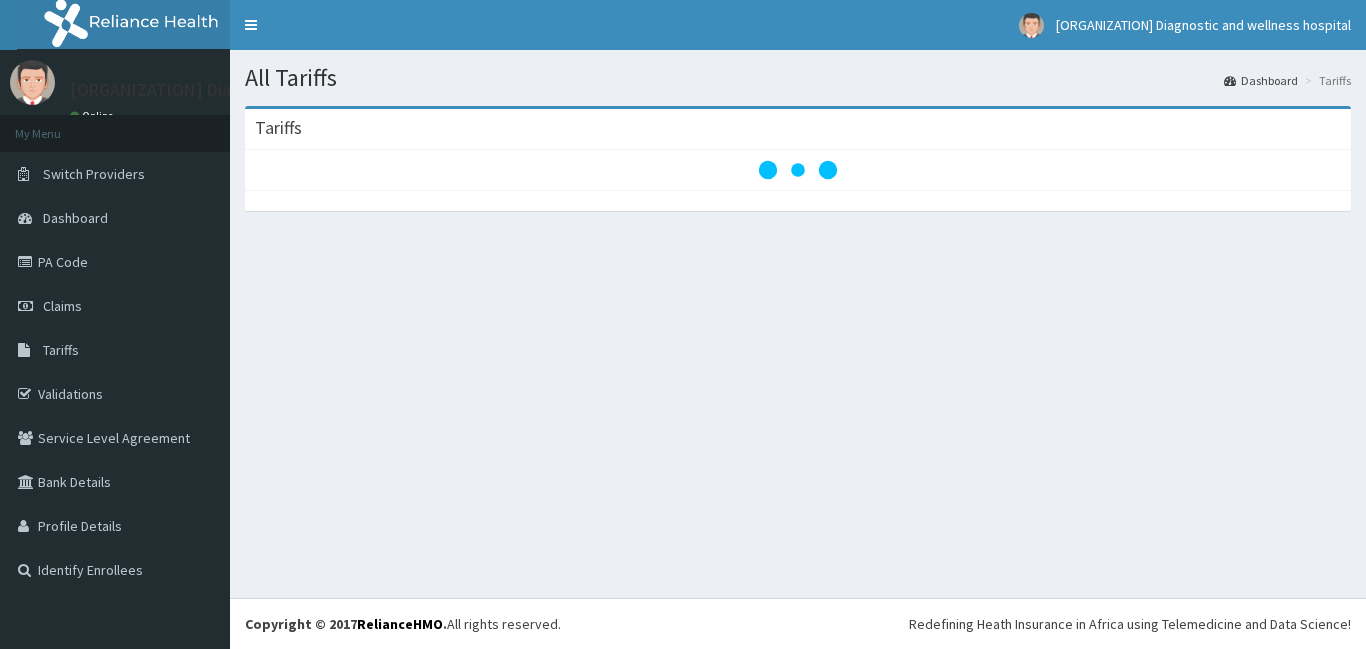 scroll, scrollTop: 0, scrollLeft: 0, axis: both 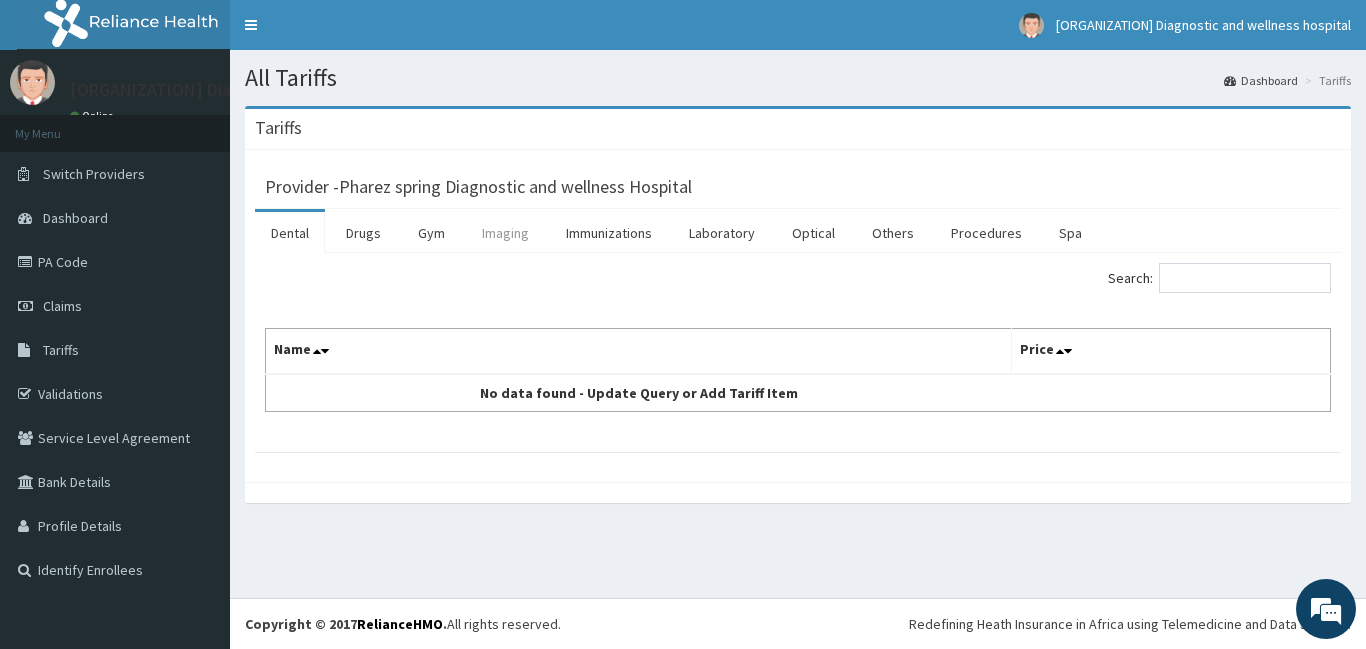 click on "Imaging" at bounding box center (505, 233) 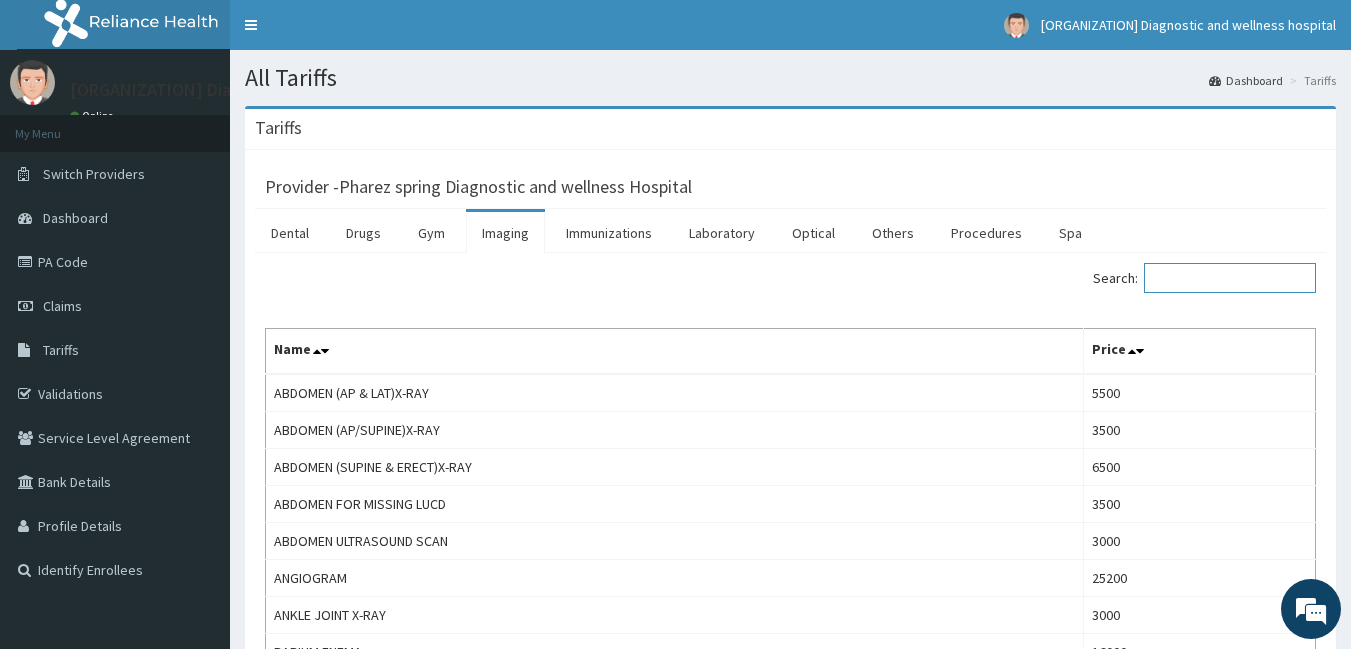 click on "Search:" at bounding box center [1230, 278] 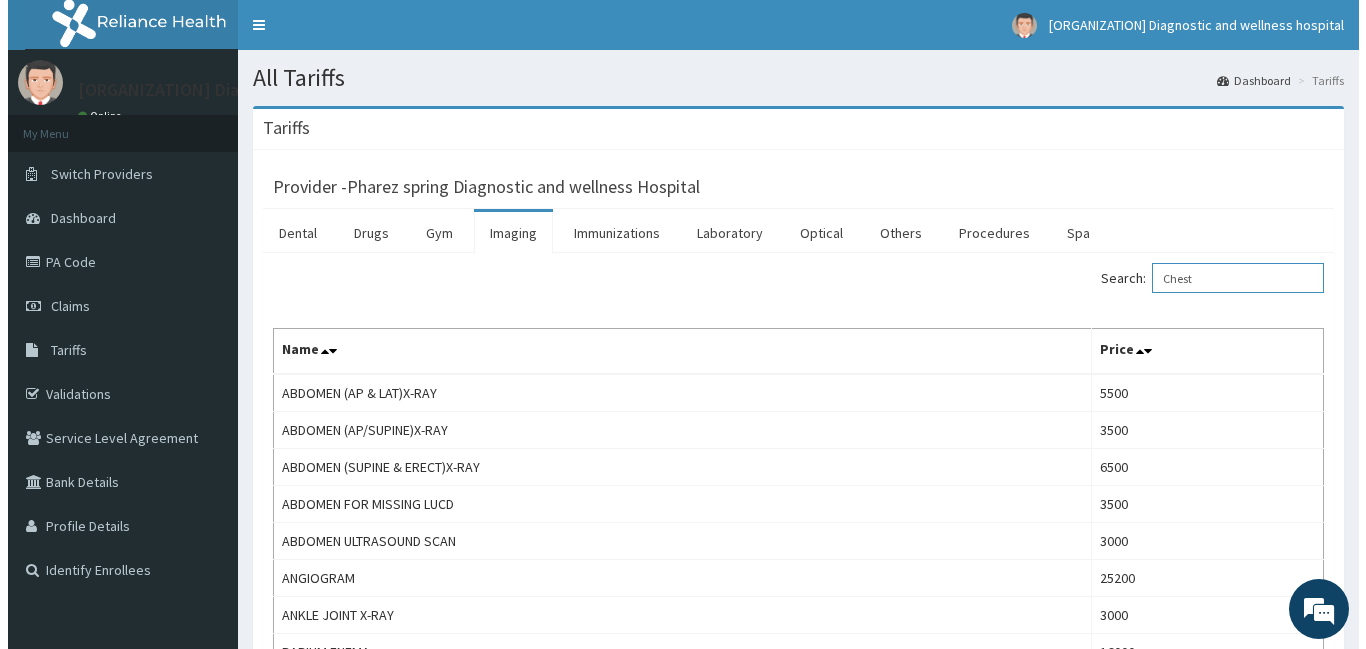 scroll, scrollTop: 0, scrollLeft: 0, axis: both 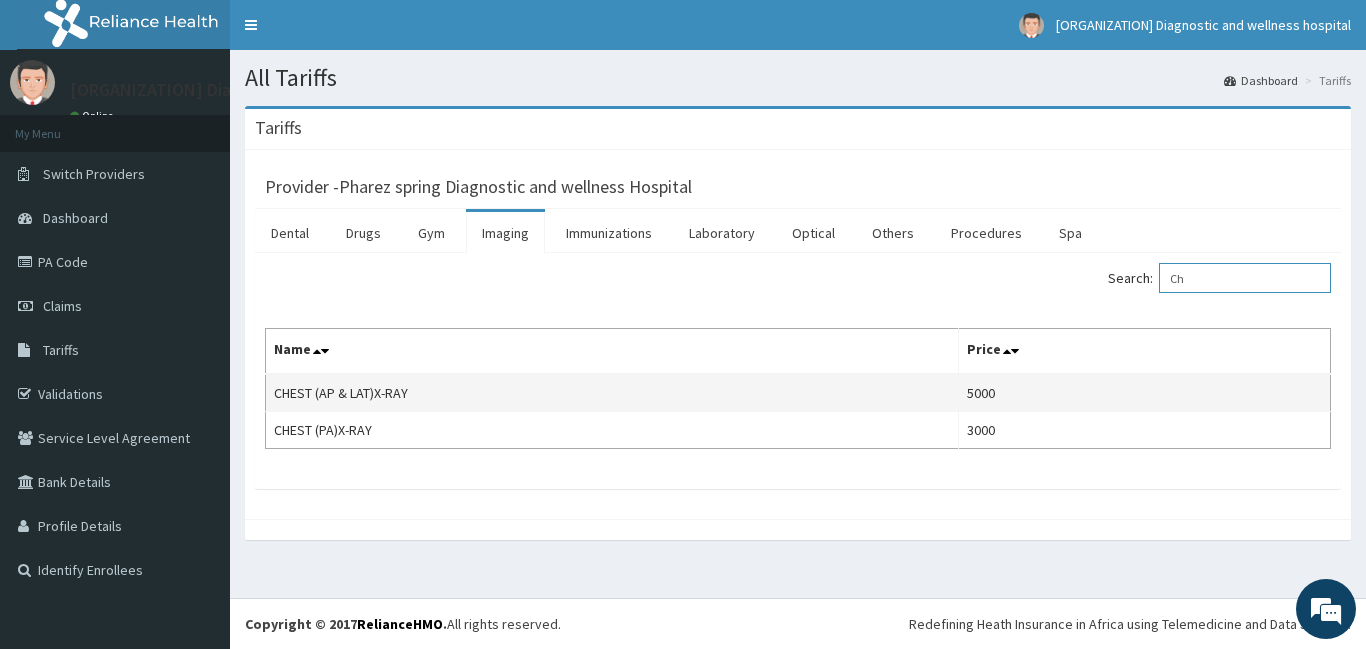 type on "C" 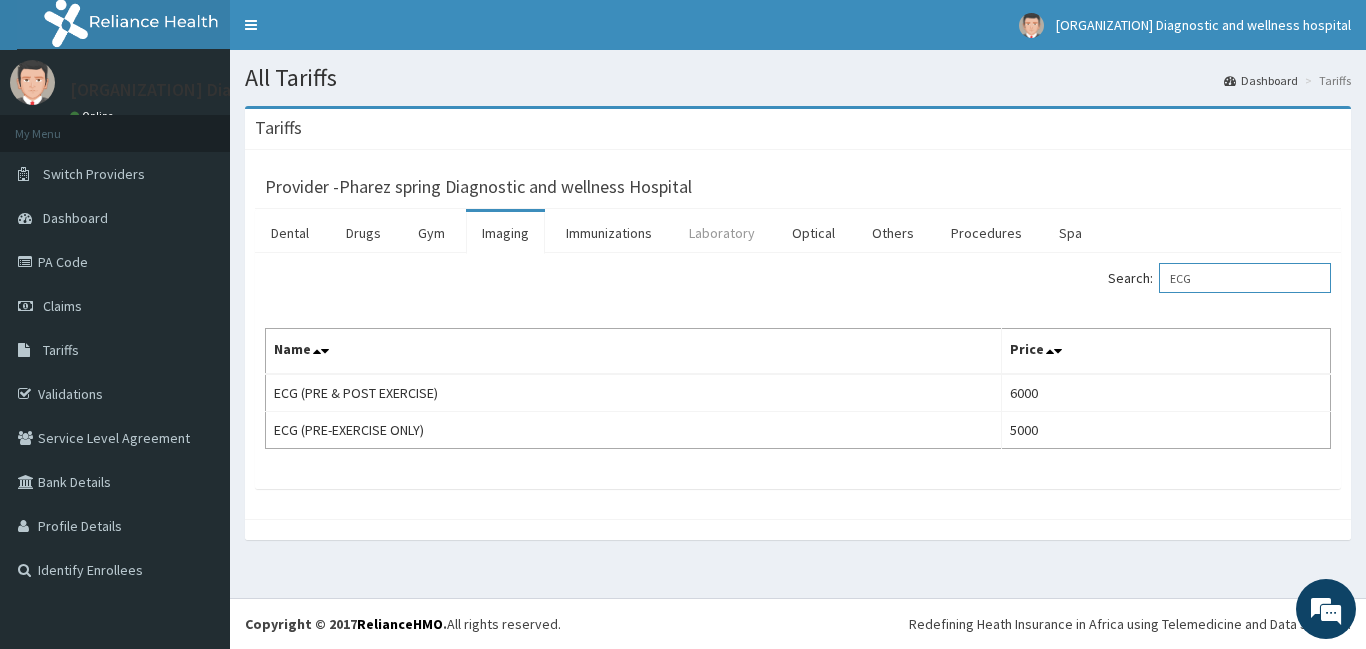 type on "ECG" 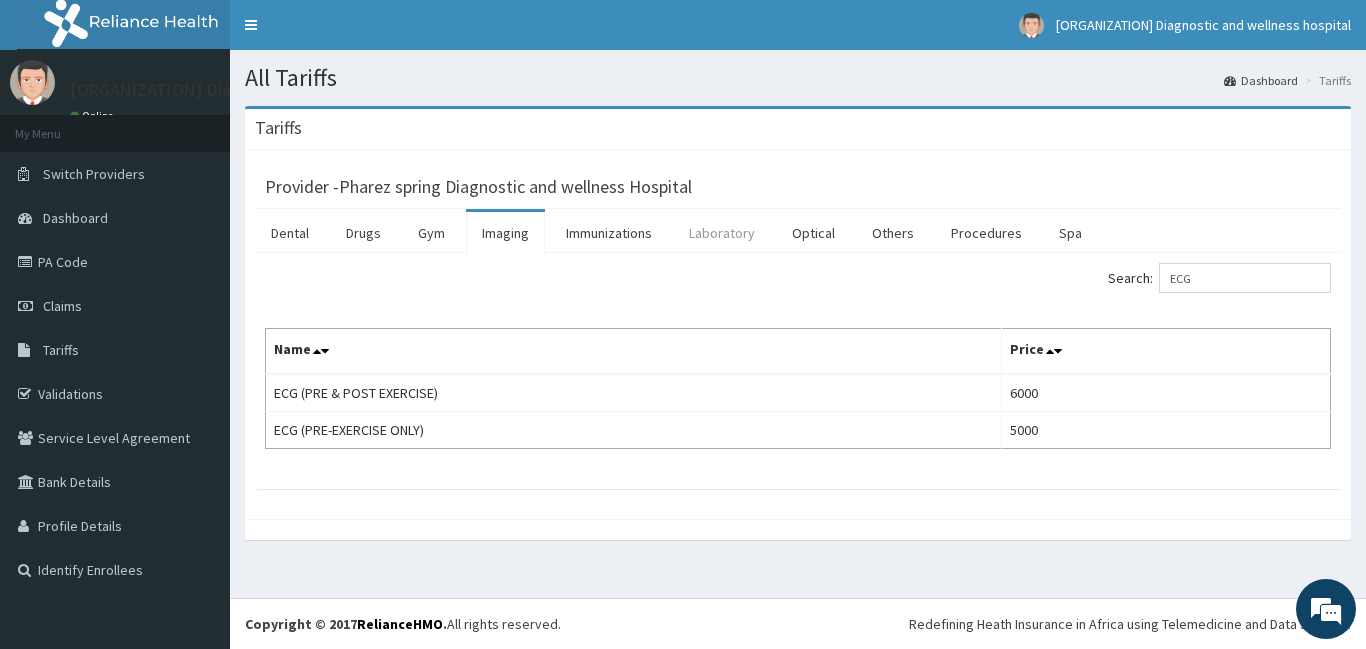 click on "Laboratory" at bounding box center (722, 233) 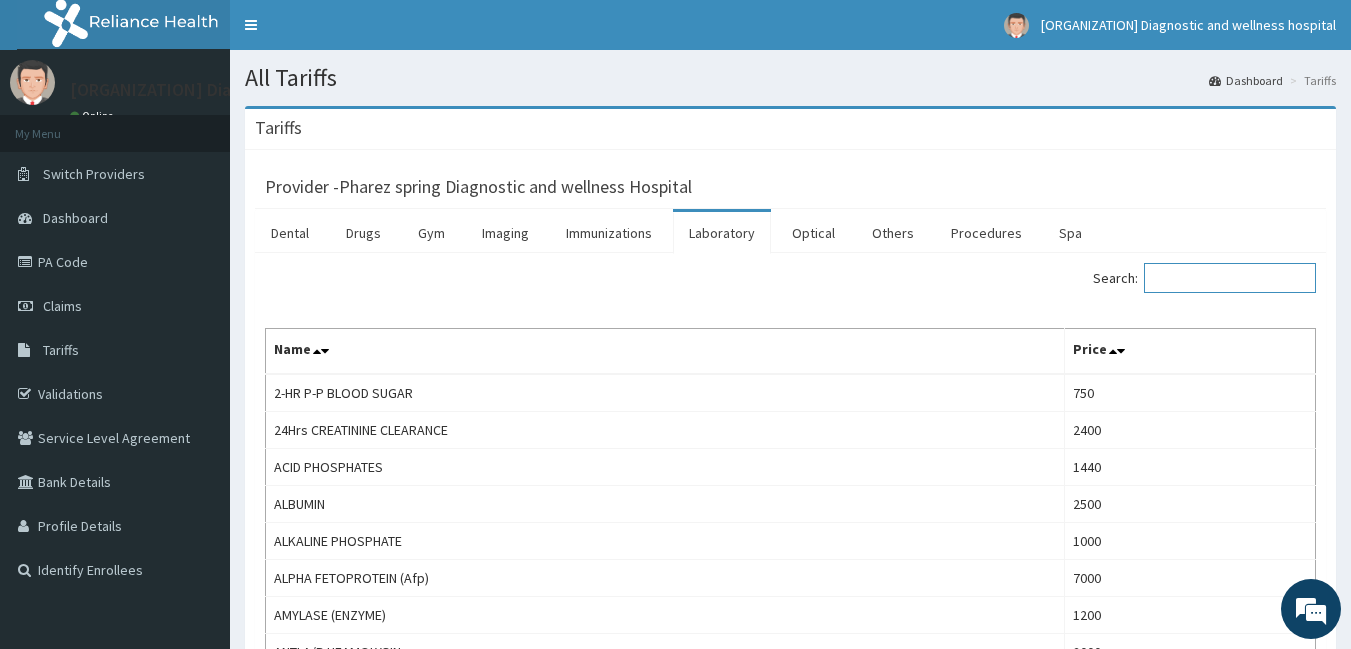 click on "Search:" at bounding box center (1230, 278) 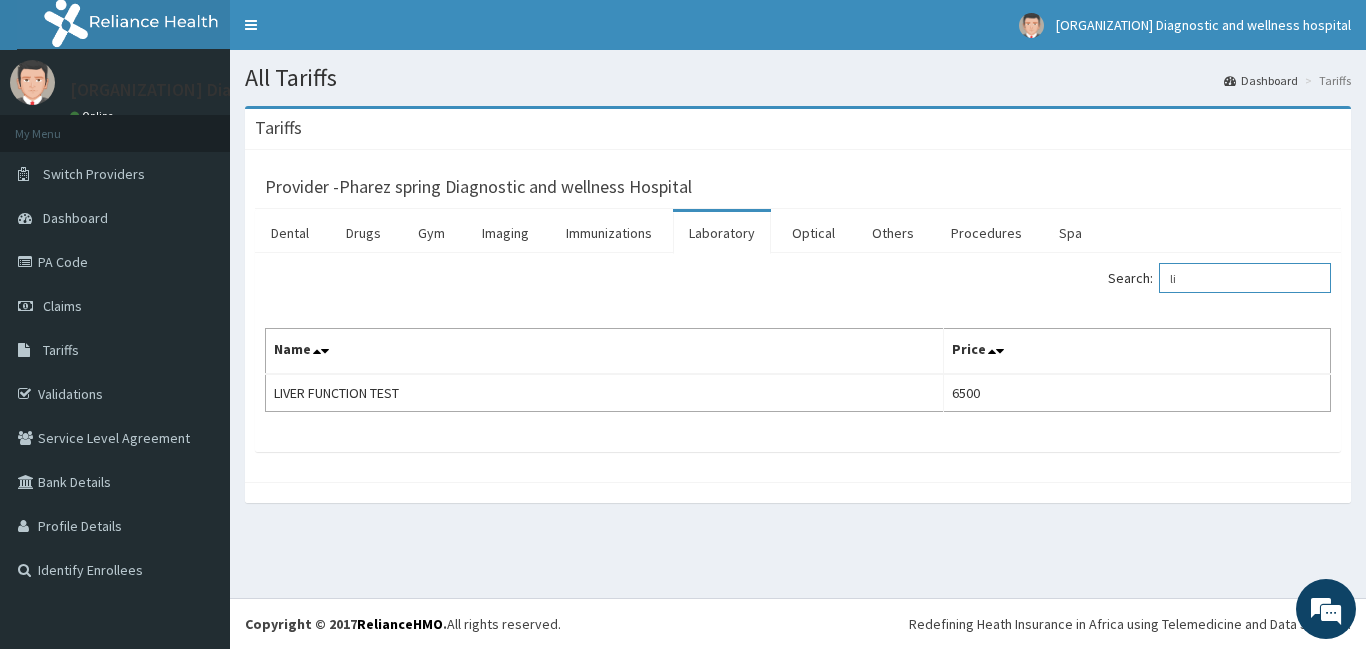 type on "l" 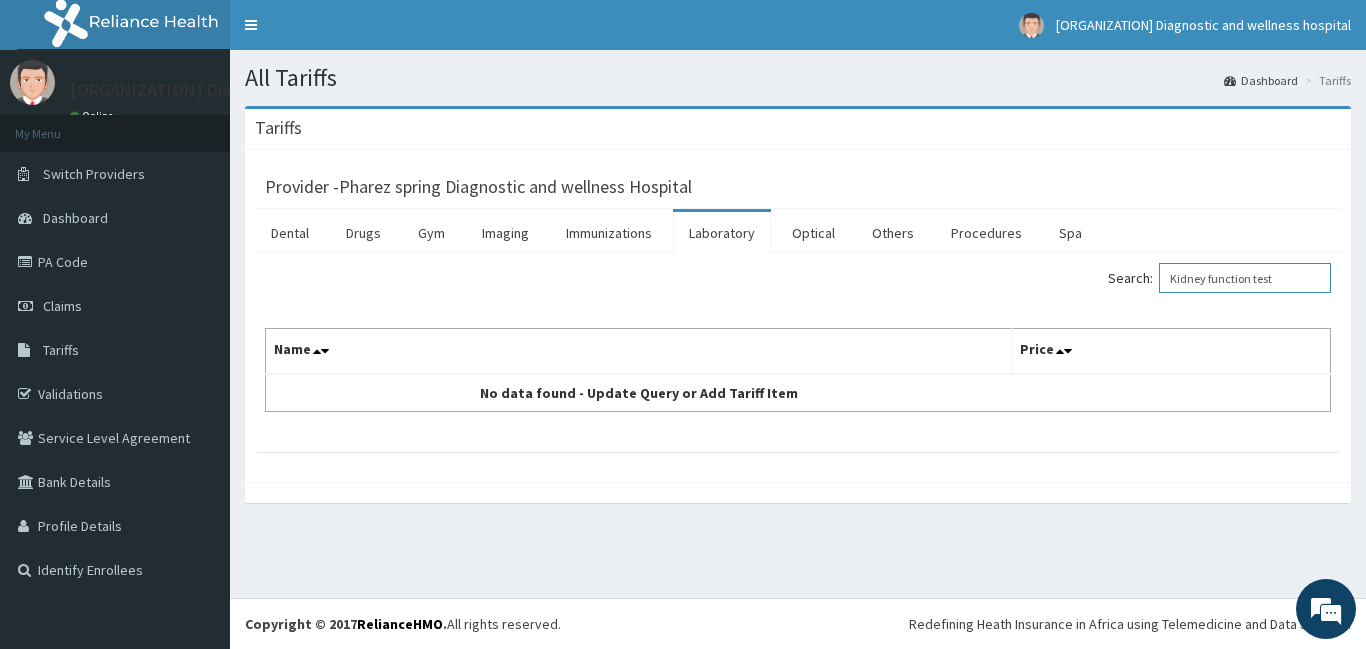 click on "Kidney function test" at bounding box center (1245, 278) 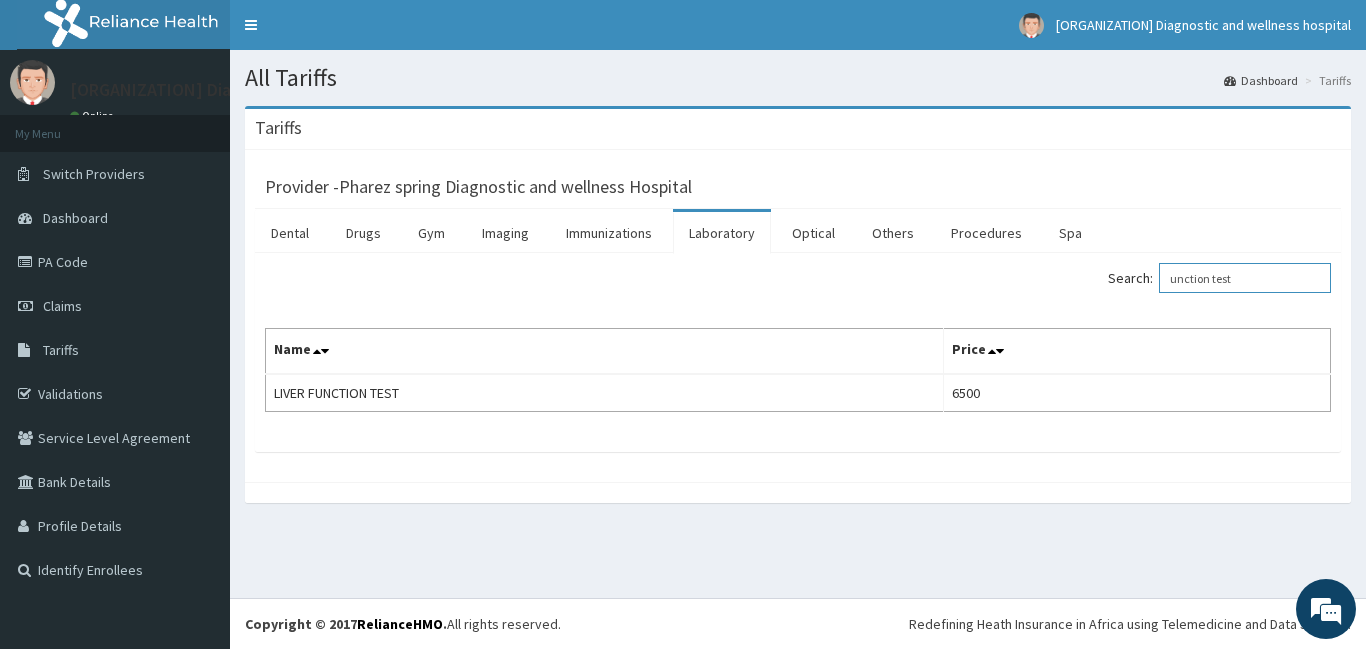 click on "unction test" at bounding box center [1245, 278] 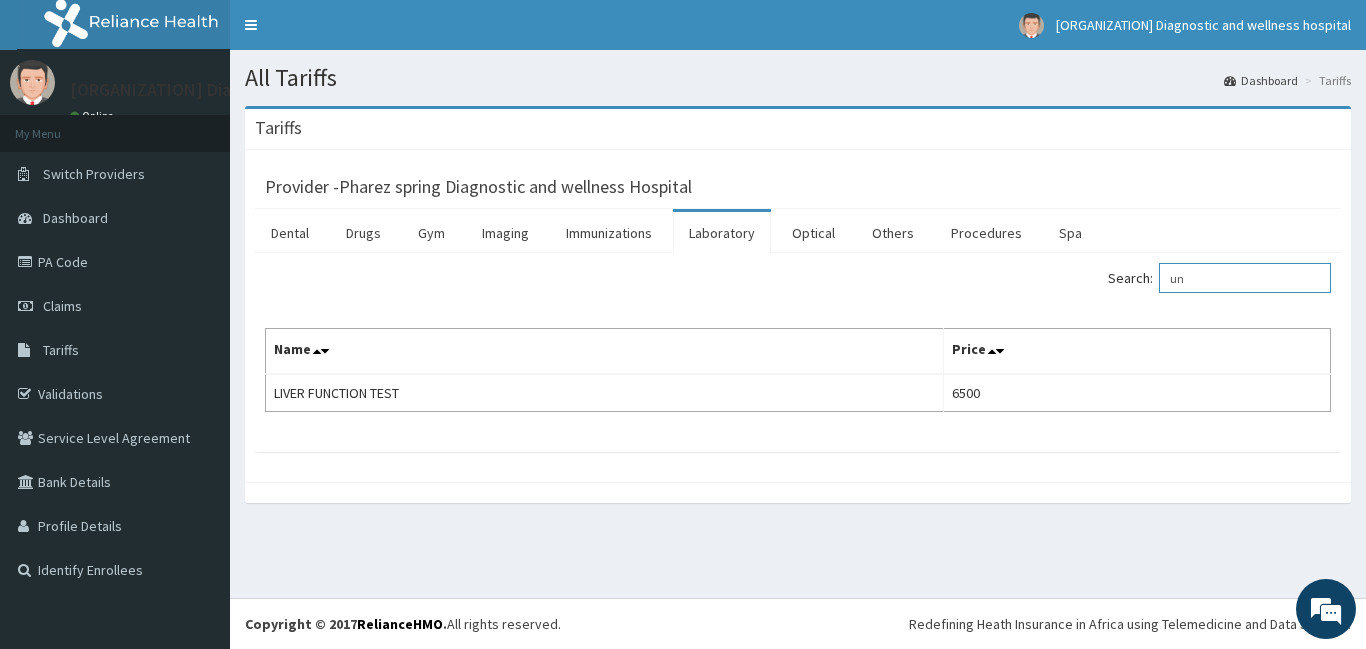 type on "u" 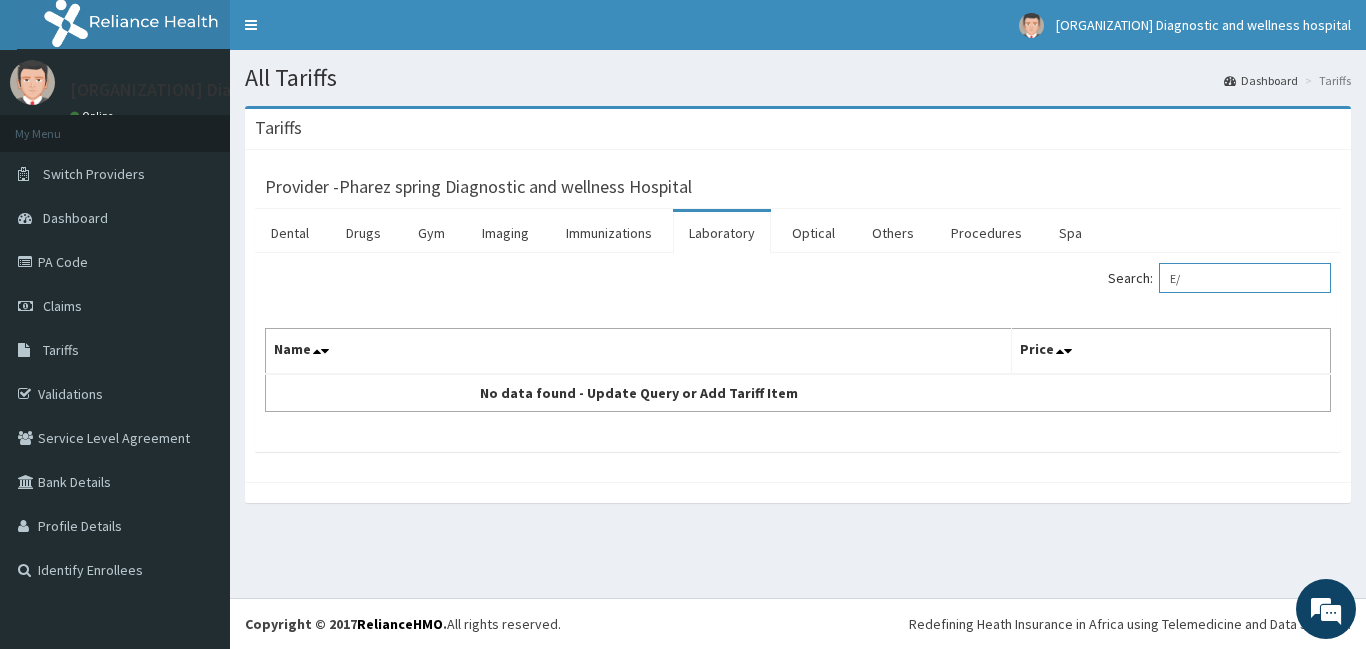 type on "E" 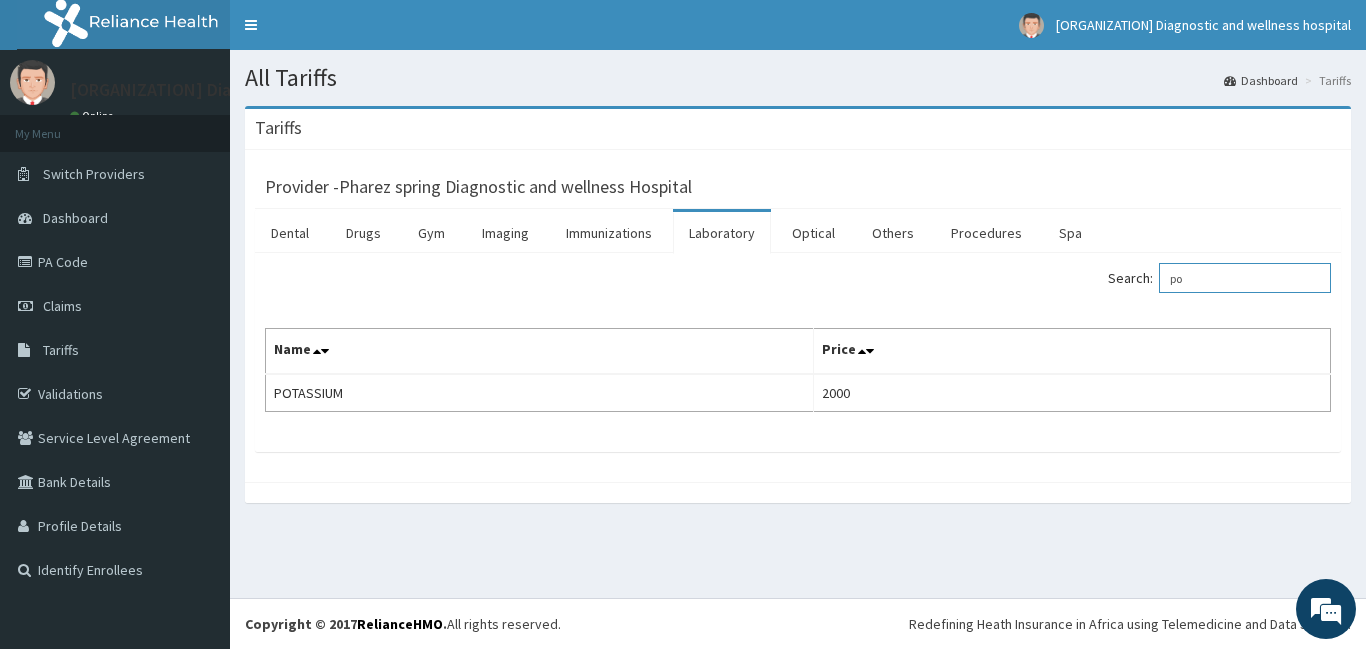 type on "p" 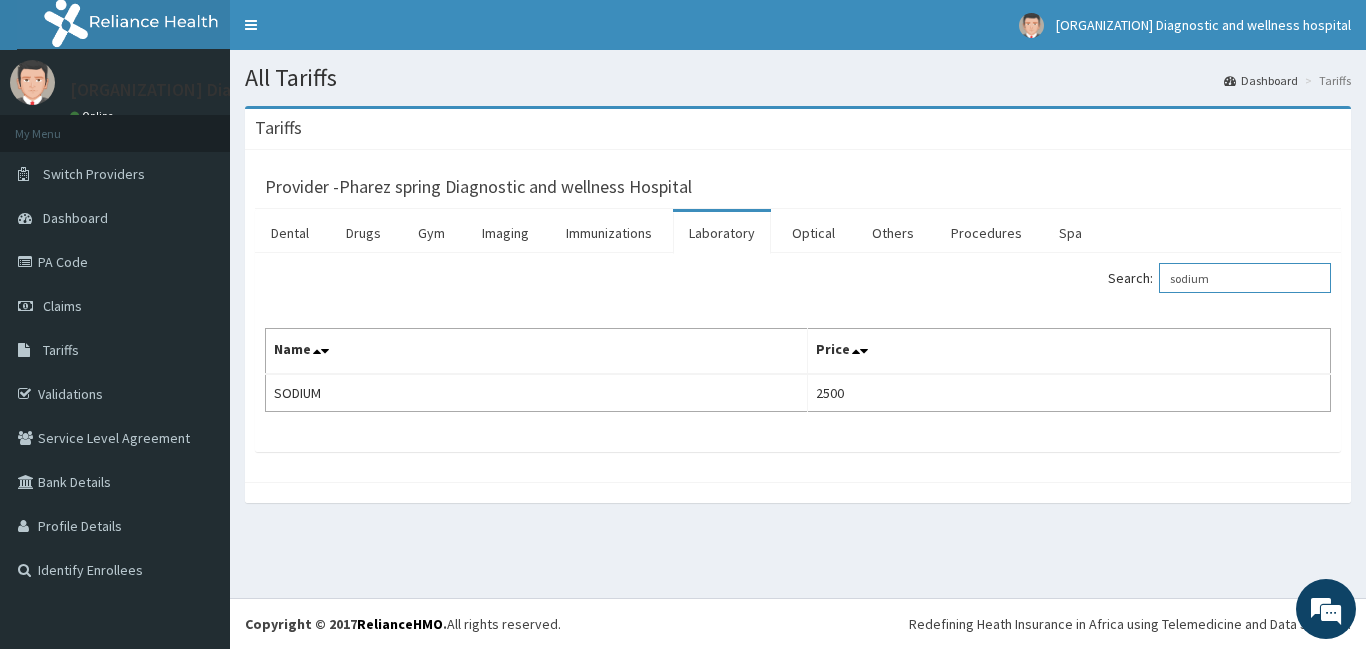 click on "sodium" at bounding box center (1245, 278) 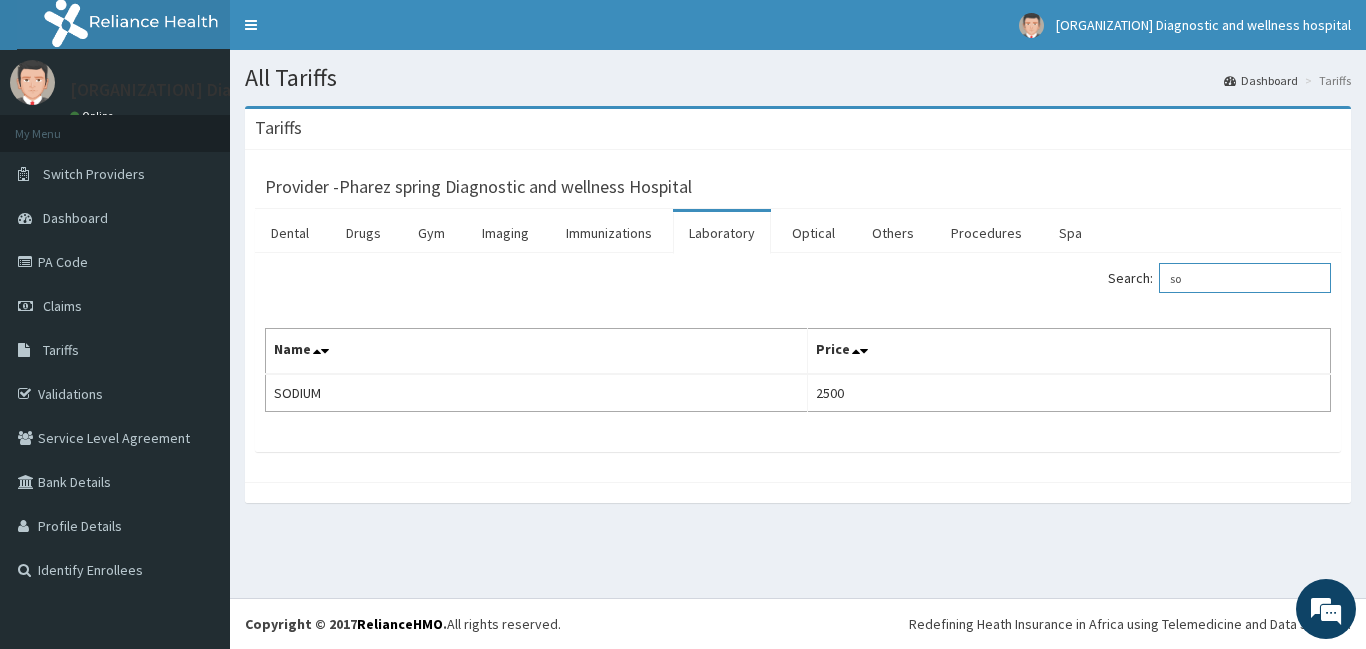 type on "s" 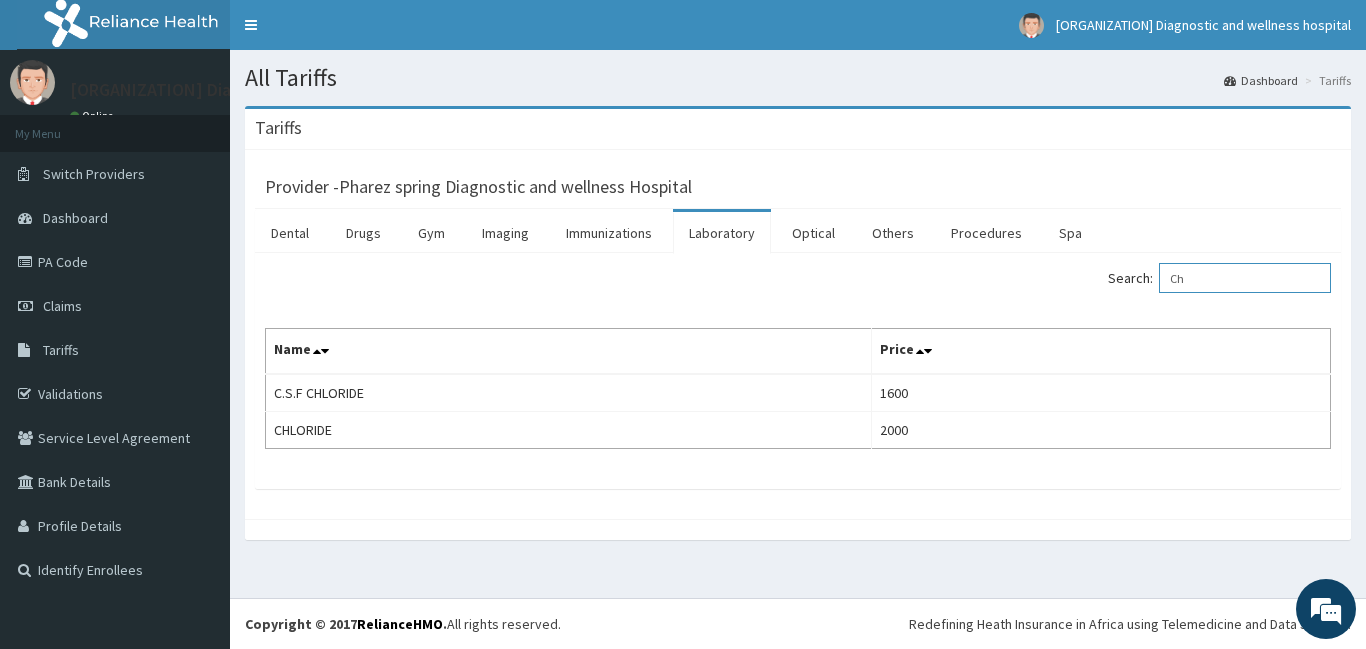type on "C" 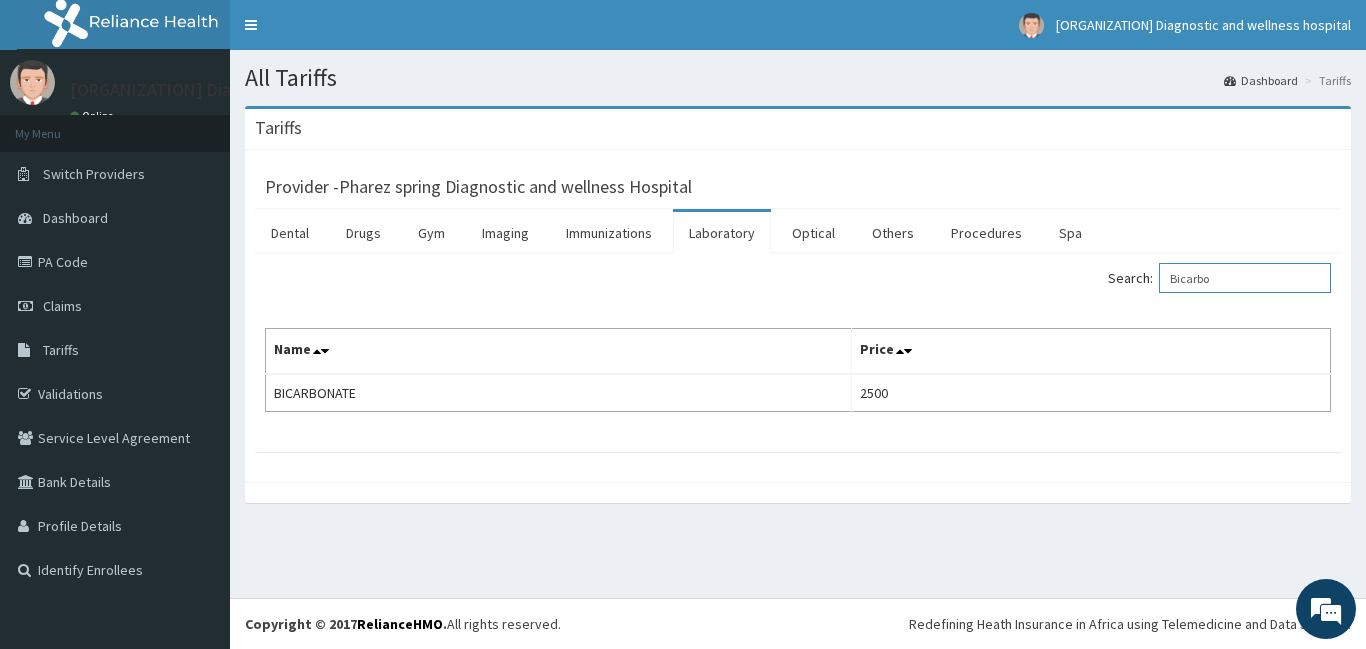 click on "Bicarbo" at bounding box center (1245, 278) 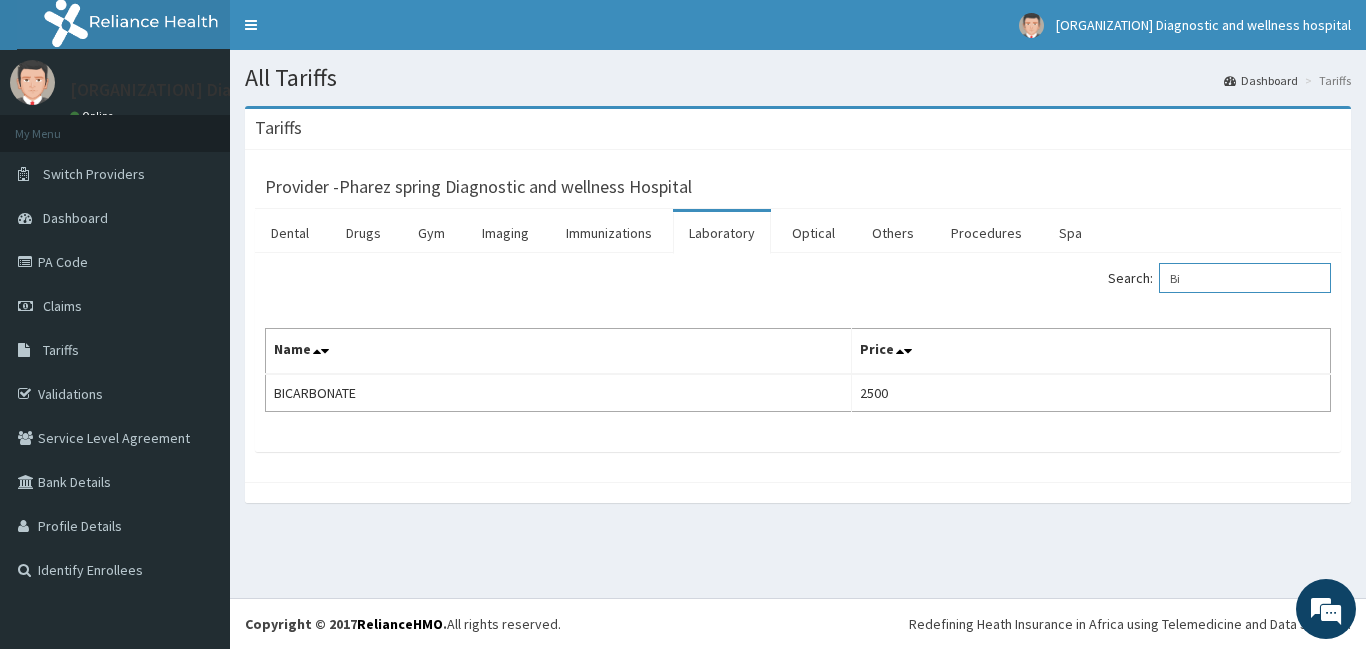 type on "B" 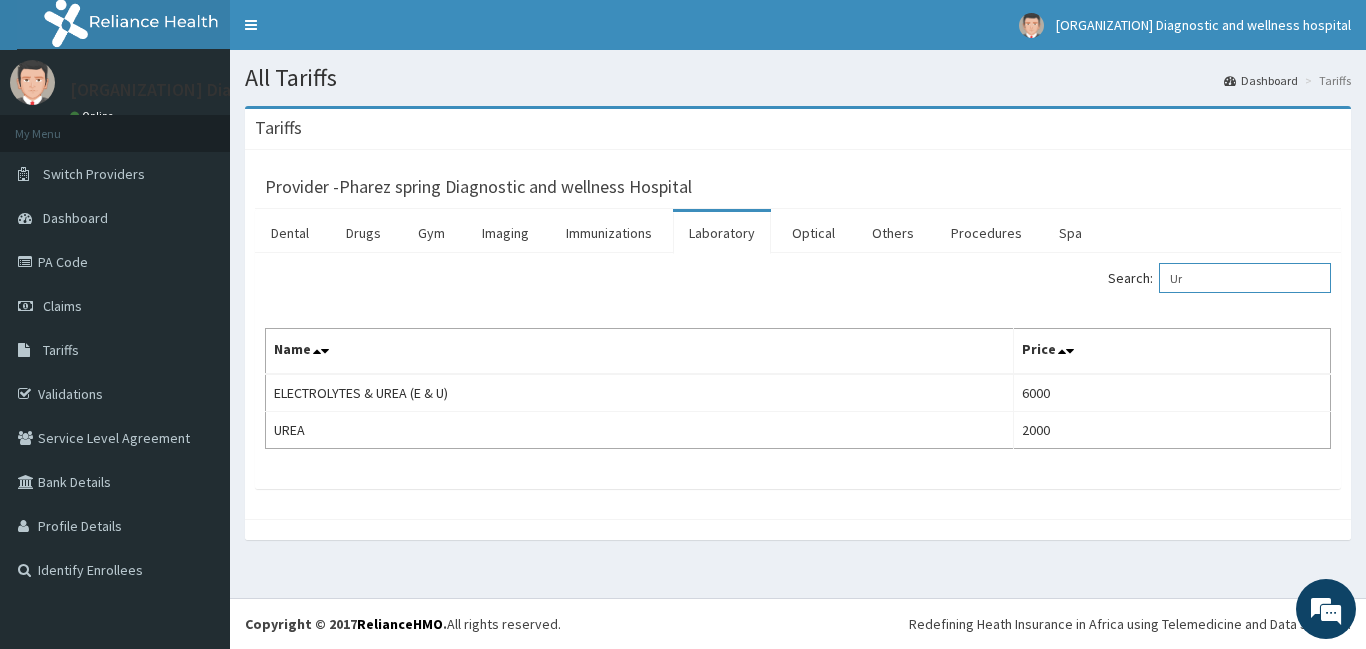 type on "U" 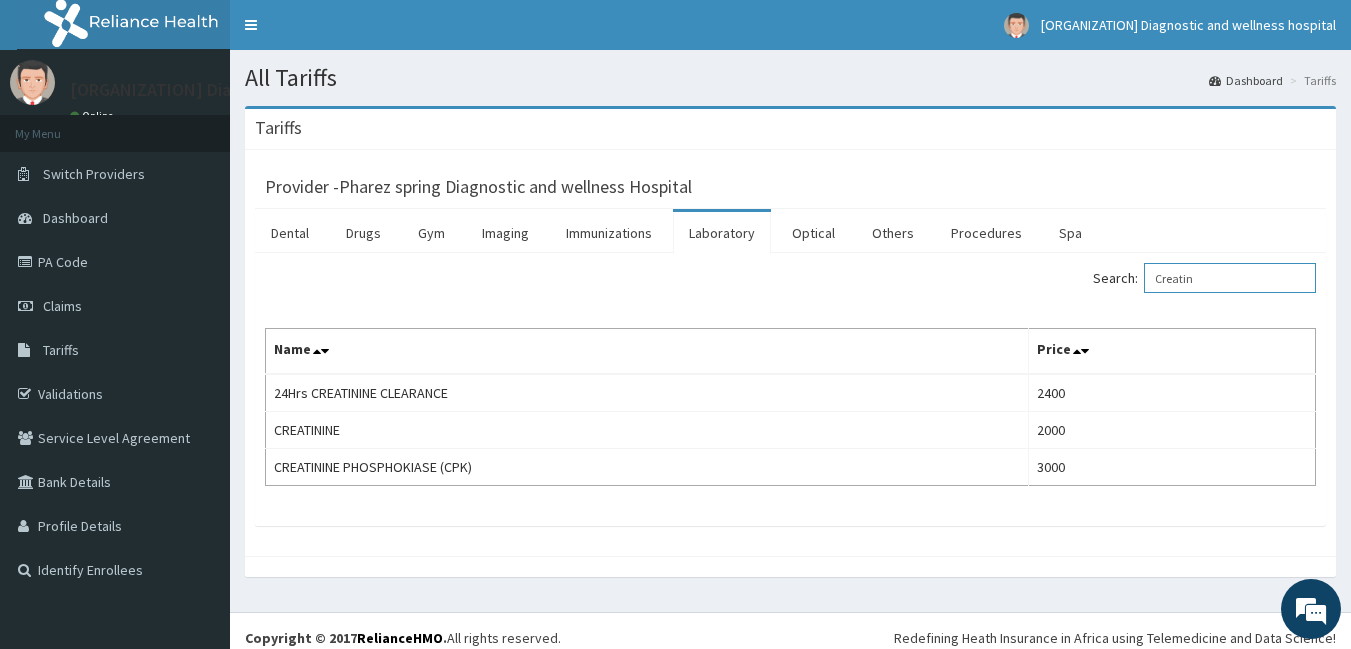 type on "Creatin" 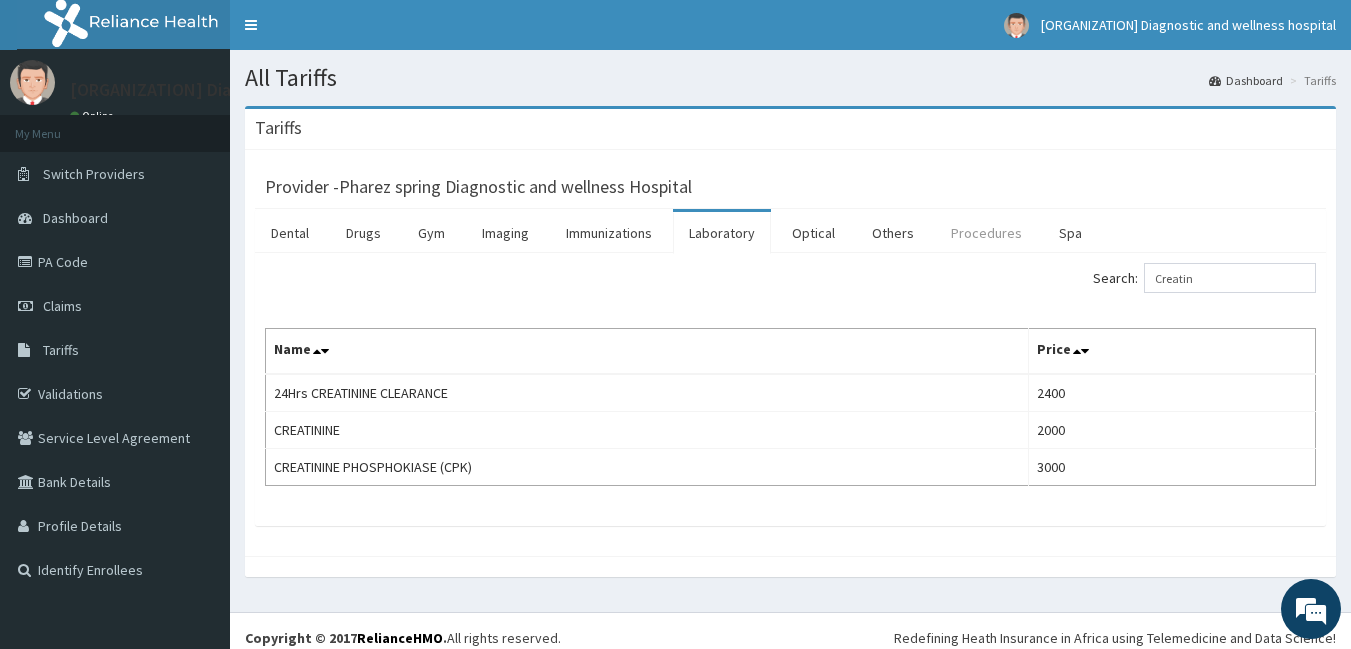 click on "Procedures" at bounding box center [986, 233] 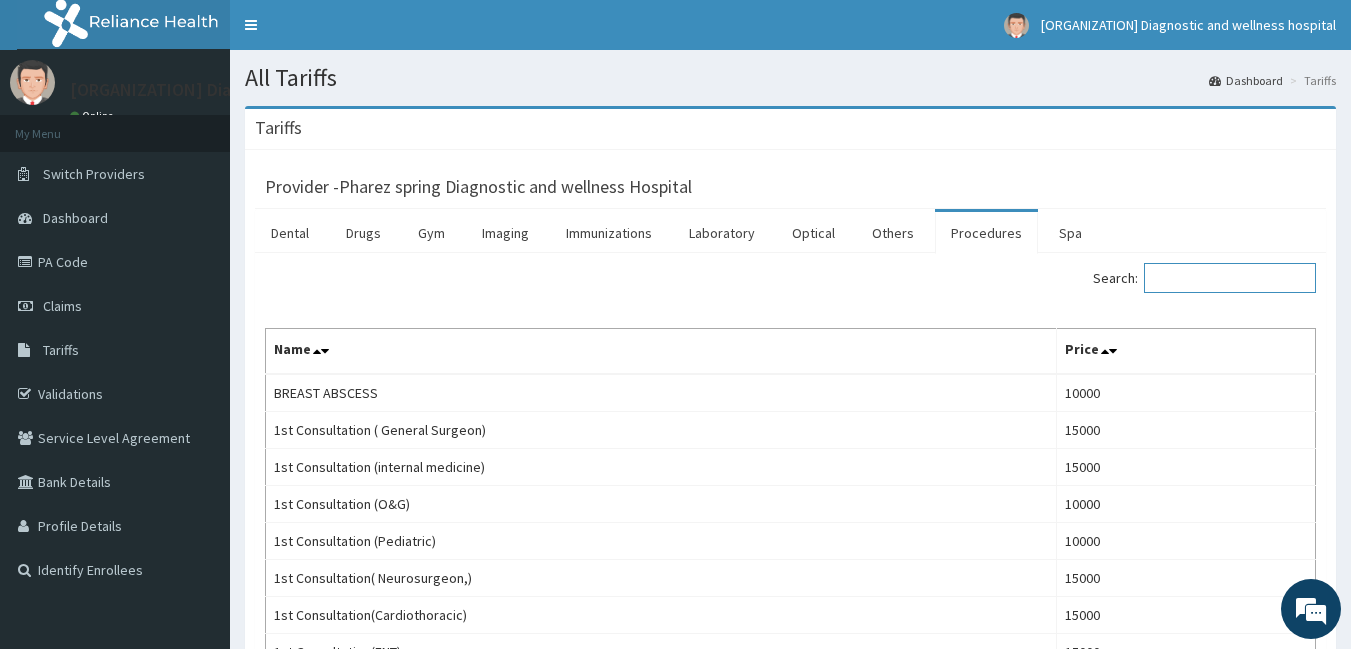click on "Search:" at bounding box center (1230, 278) 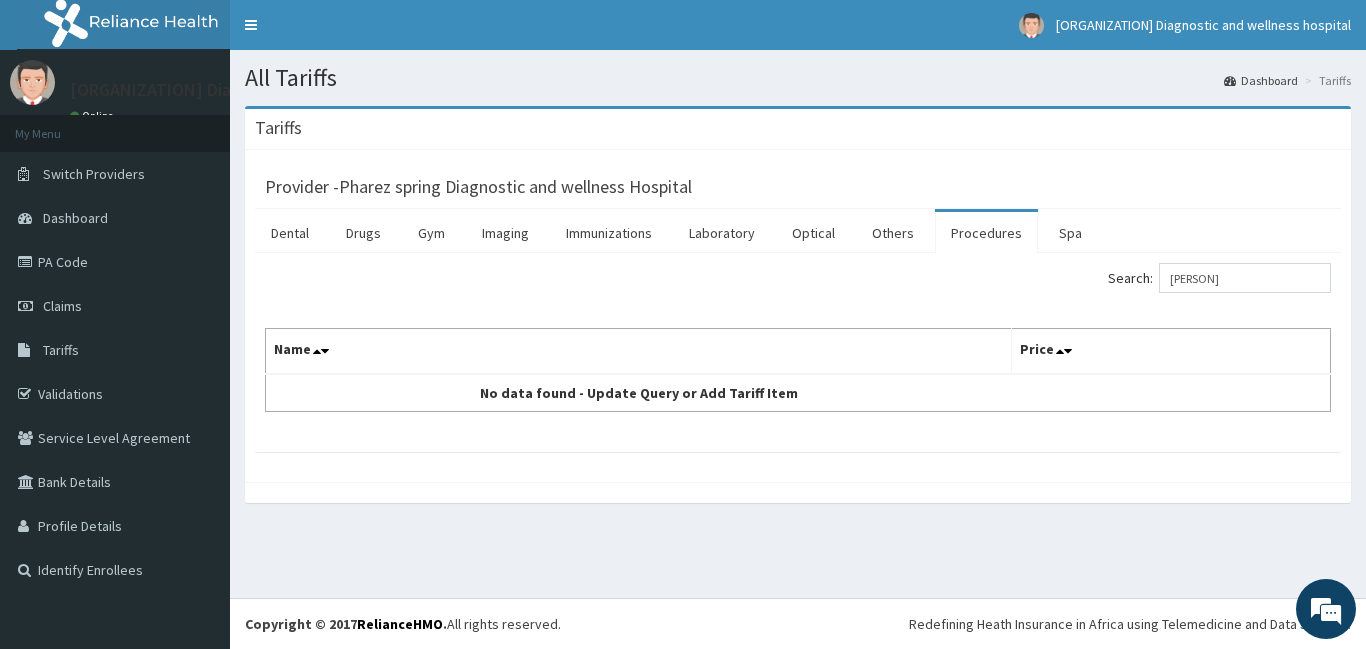 click on "Search: [PERSON]" at bounding box center [1072, 280] 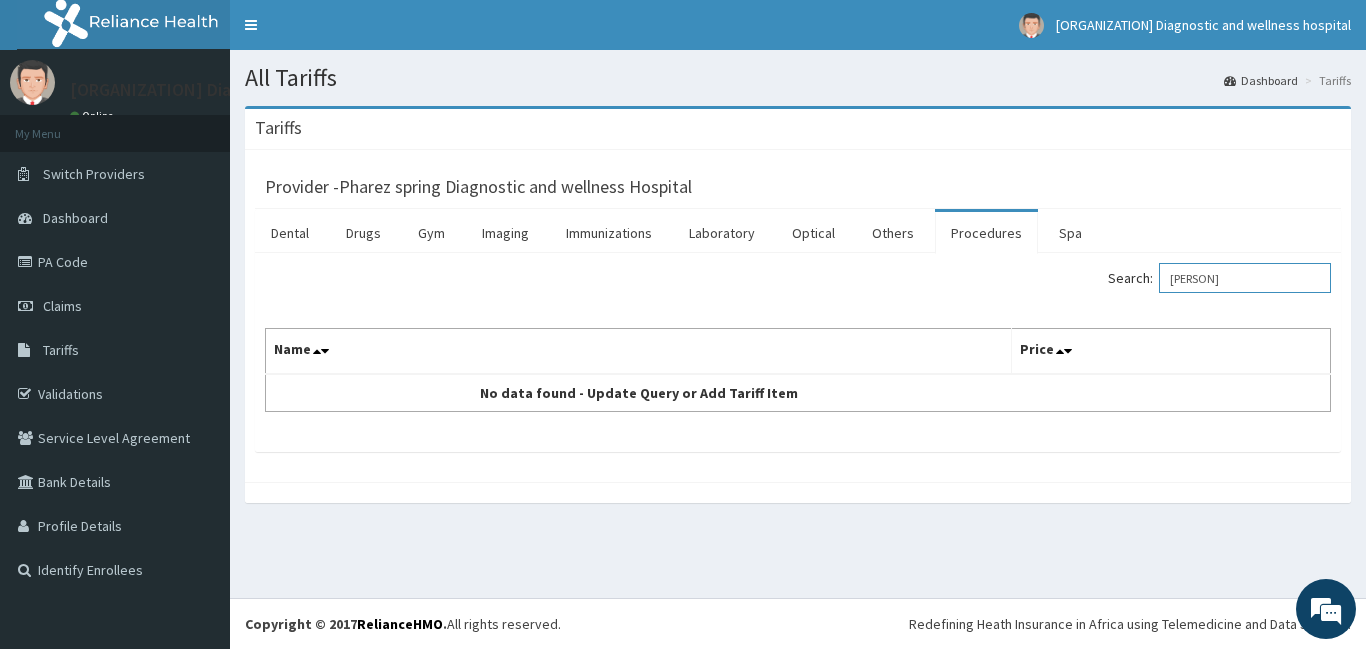 click on "[PERSON]" at bounding box center (1245, 278) 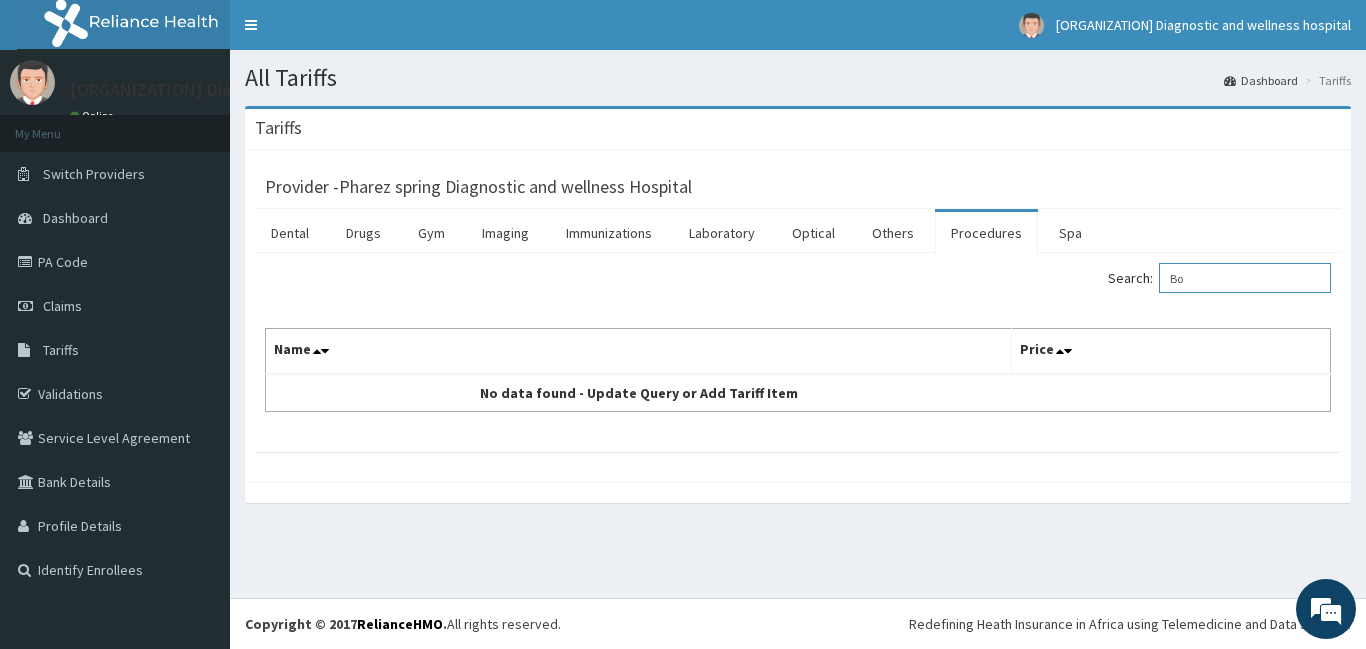 type on "B" 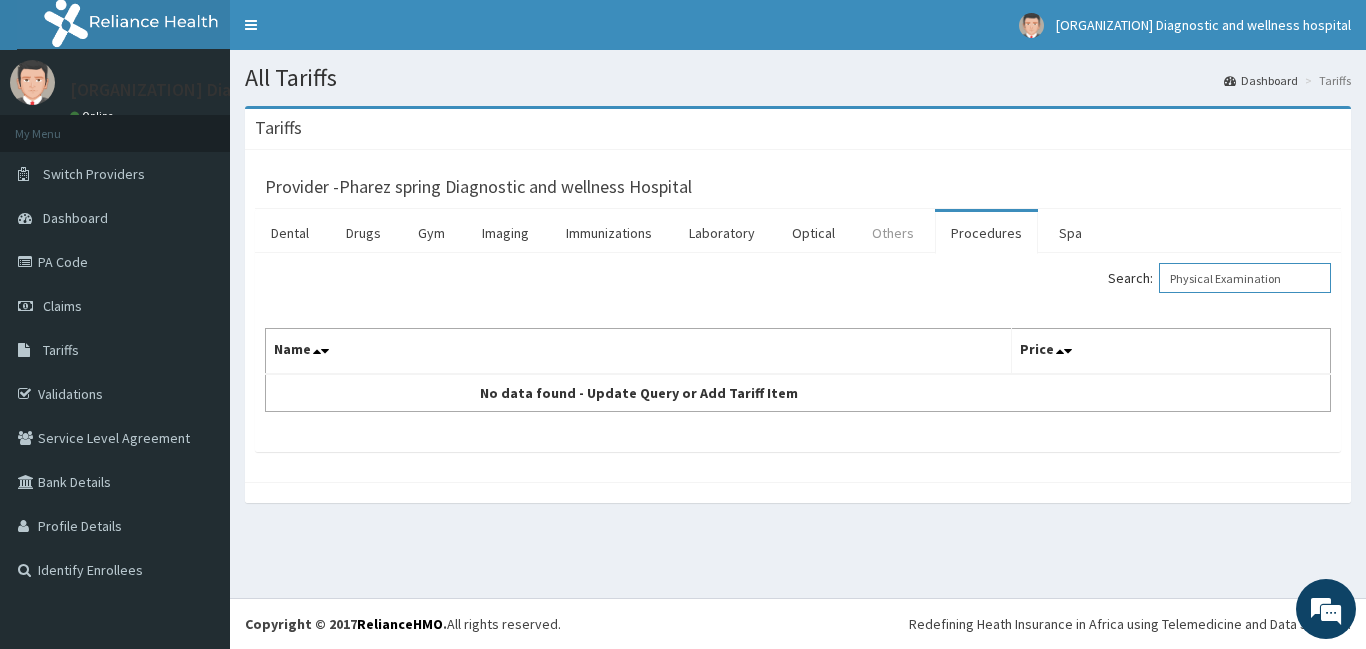 type on "Physical Examination" 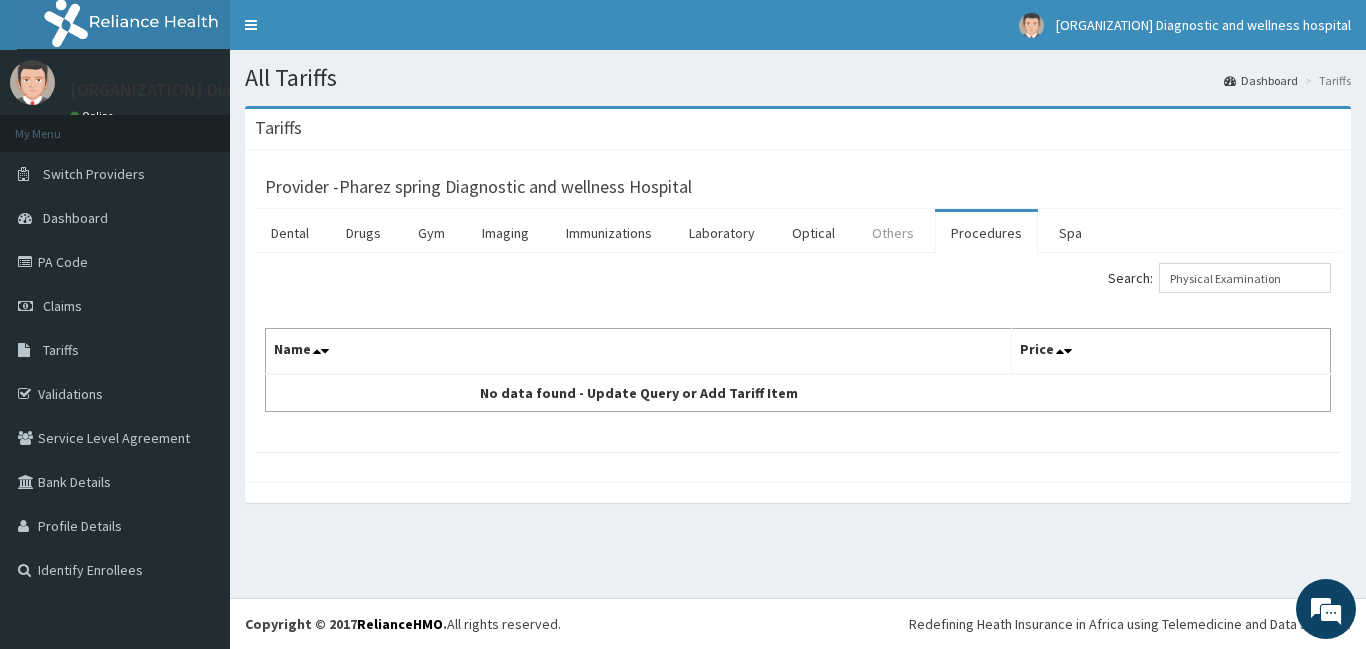 click on "Others" at bounding box center (893, 233) 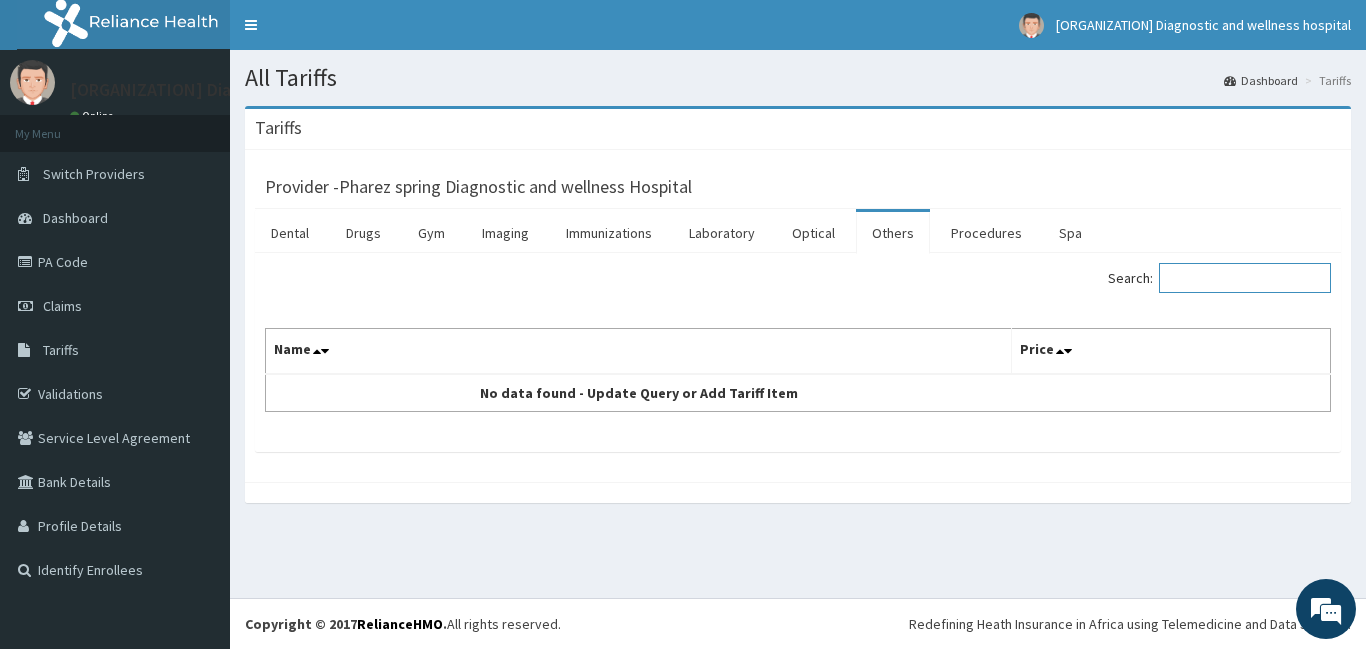 click on "Search:" at bounding box center (1245, 278) 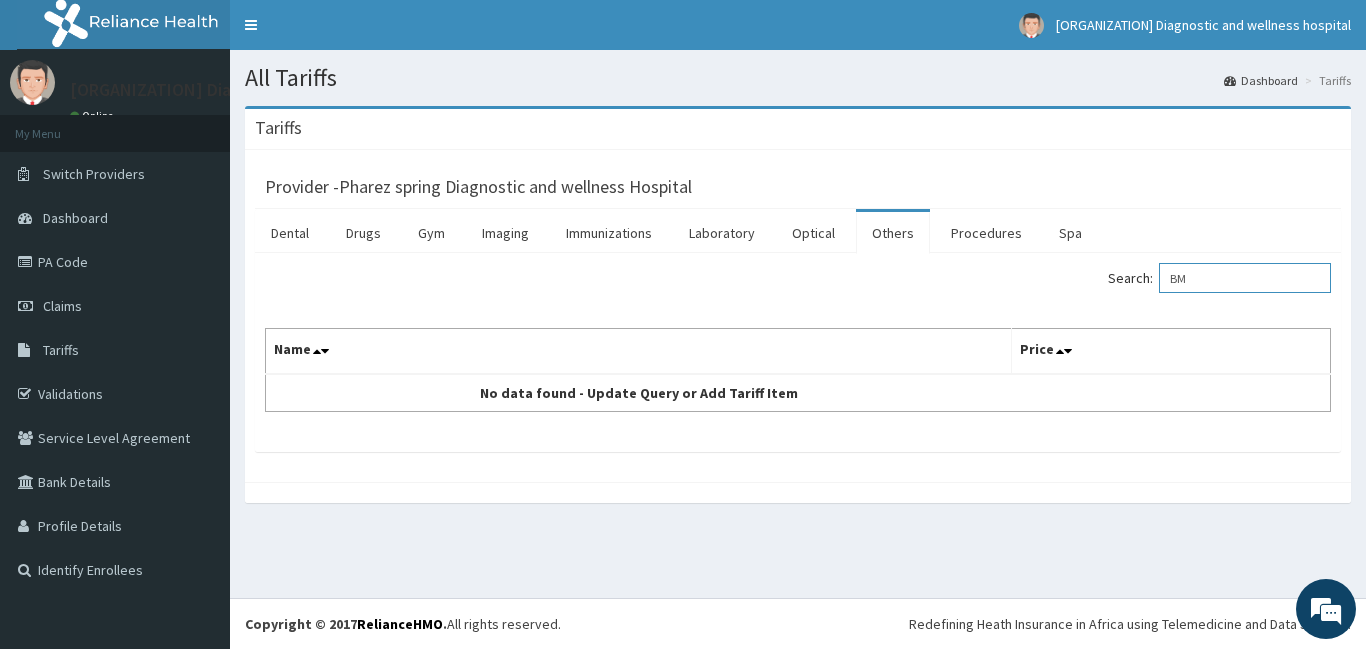 type on "B" 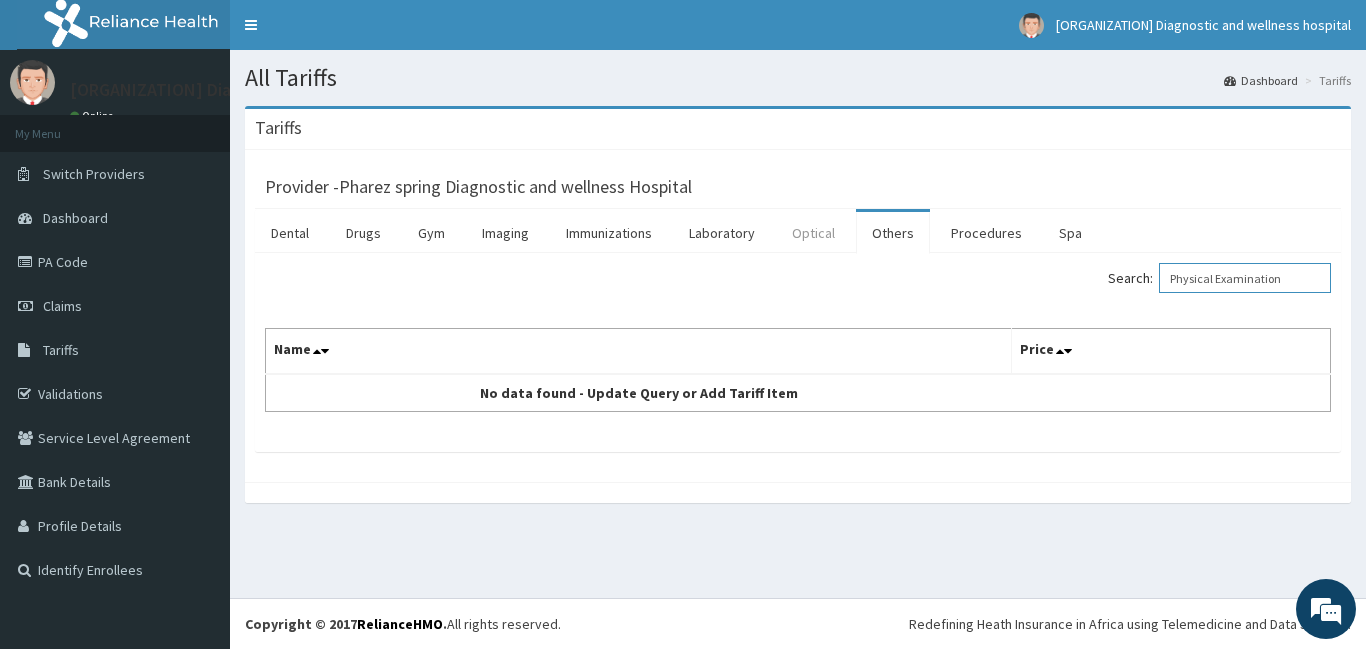 type on "Physical Examination" 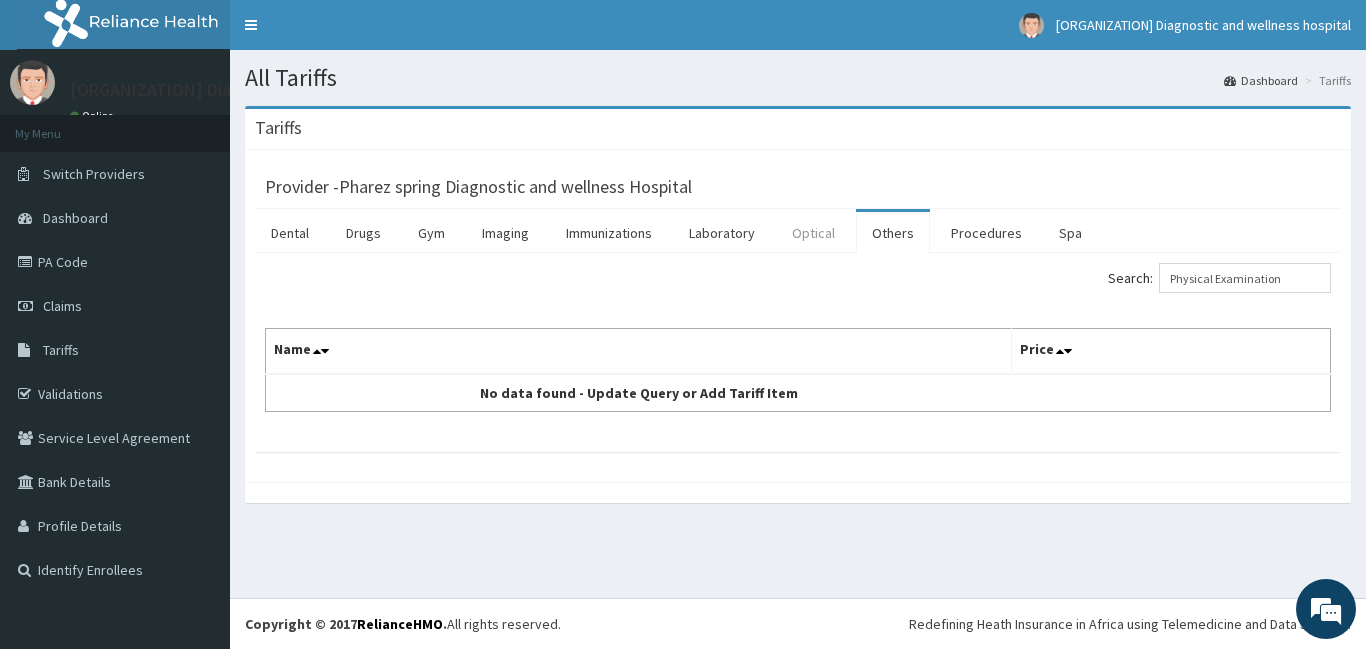 click on "Optical" at bounding box center (813, 233) 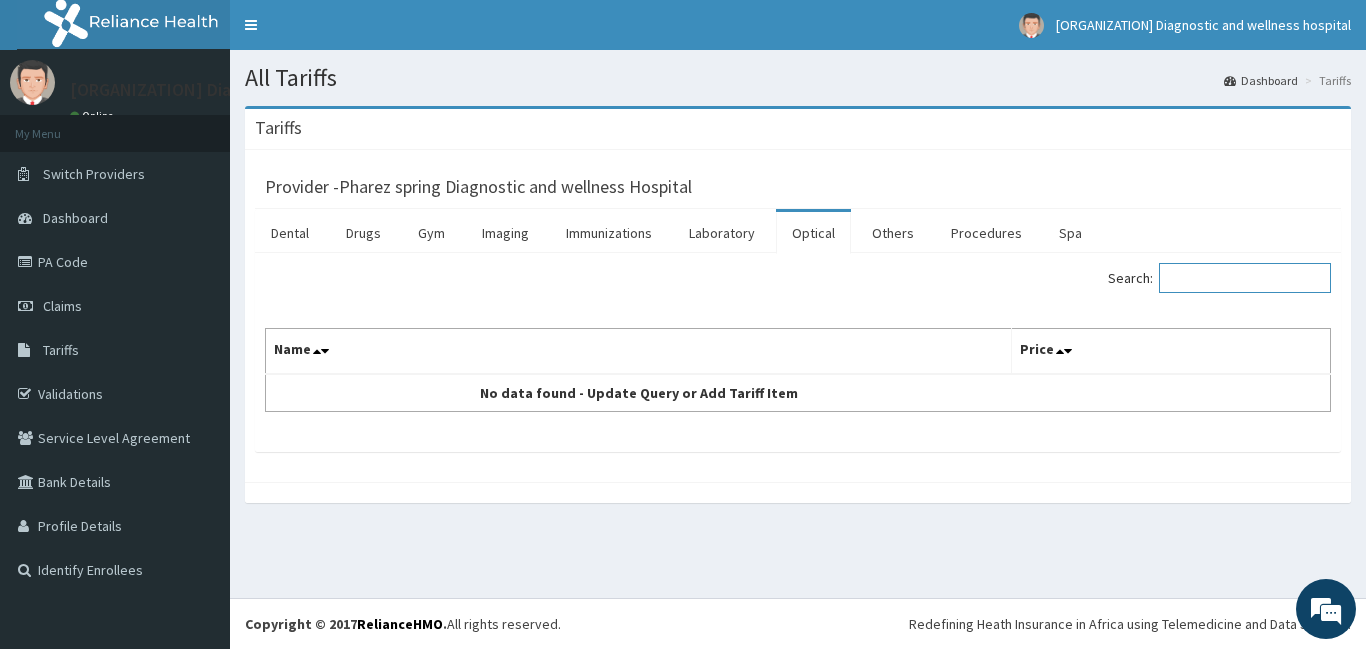 click on "Search:" at bounding box center (1245, 278) 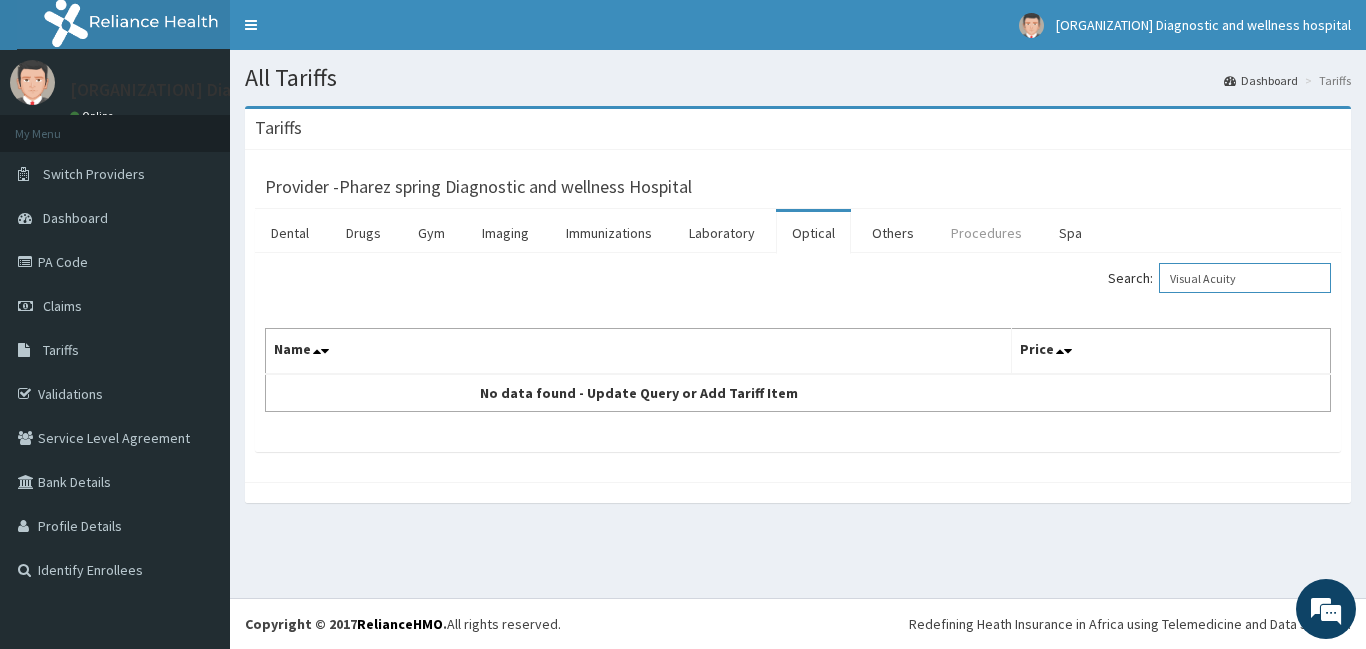 type on "Visual Acuity" 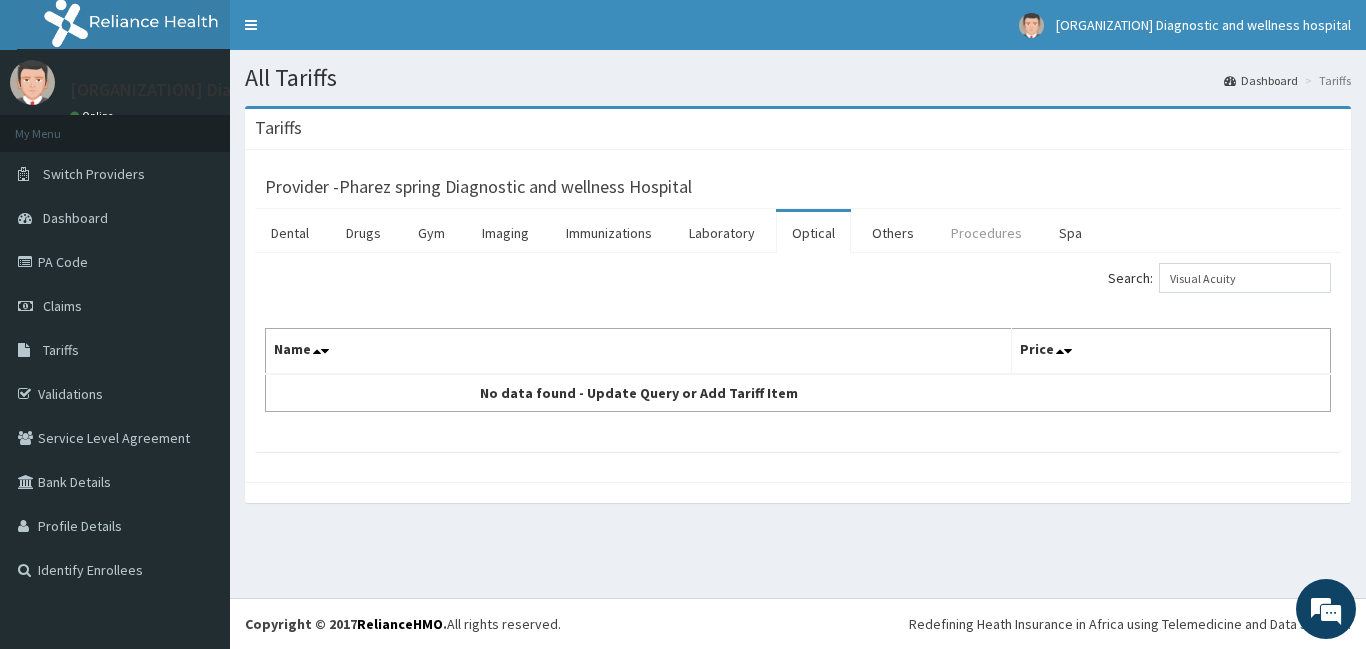 click on "Procedures" at bounding box center [986, 233] 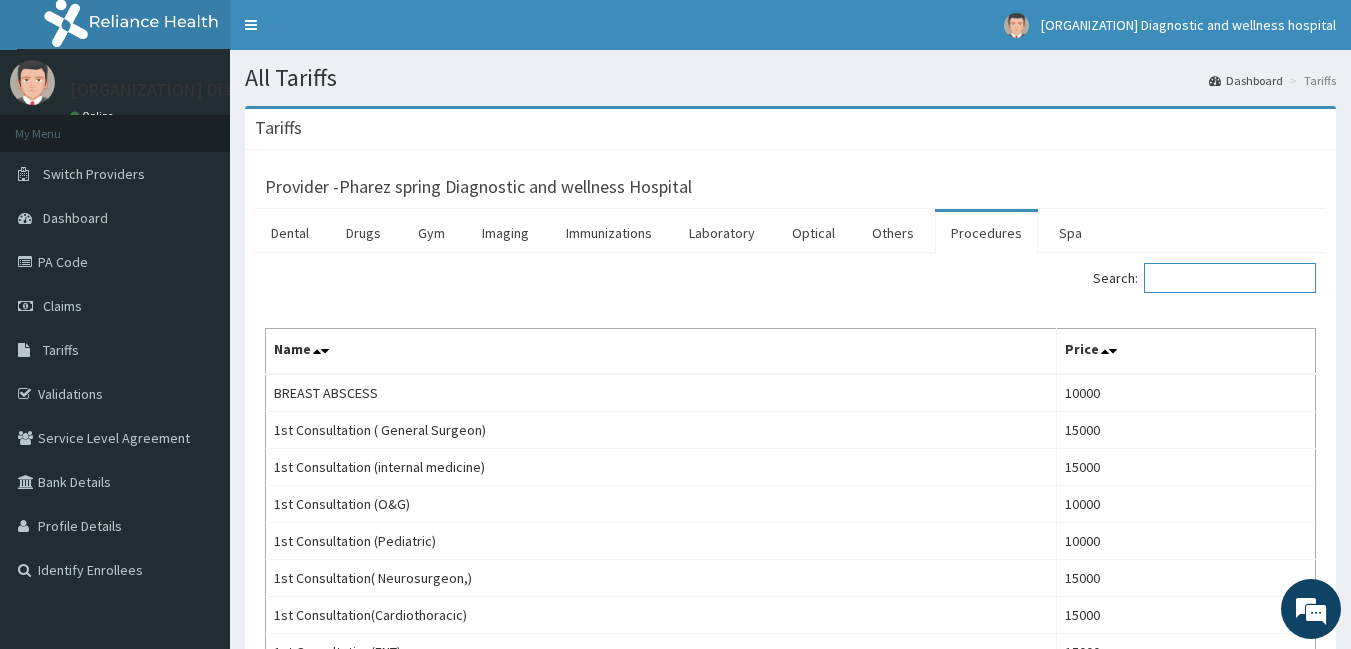 click on "Search:" at bounding box center (1230, 278) 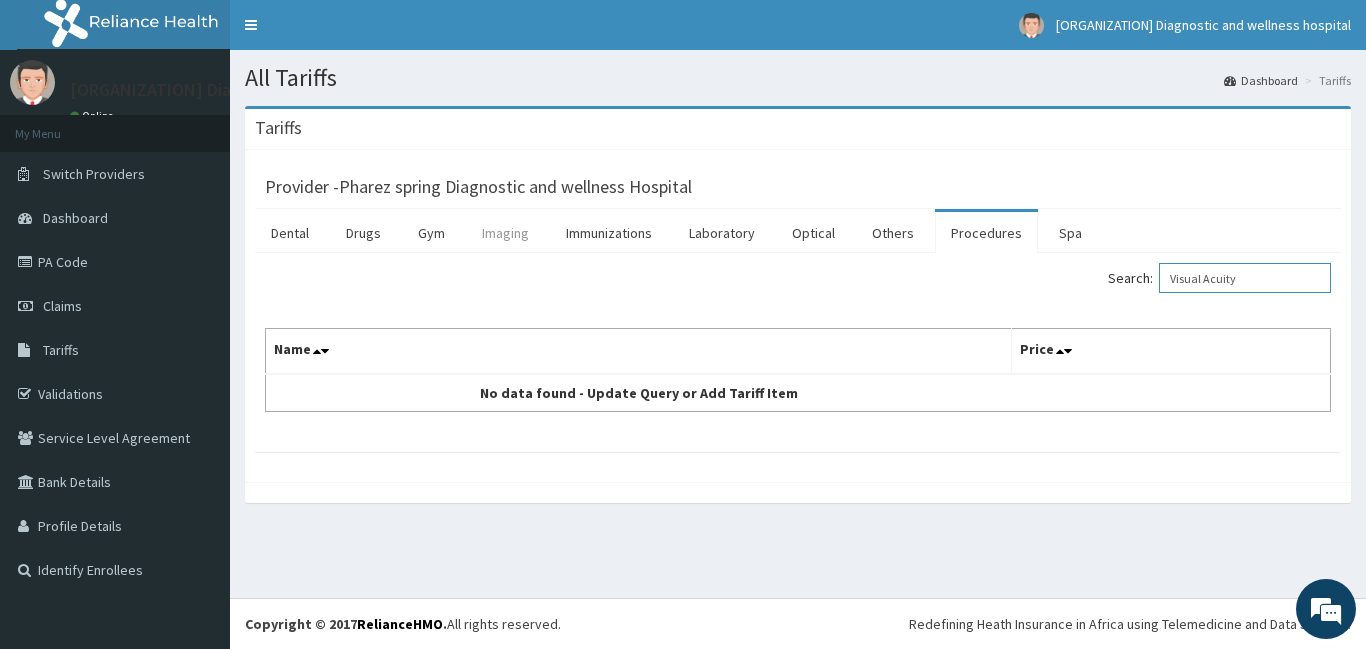 type on "Visual Acuity" 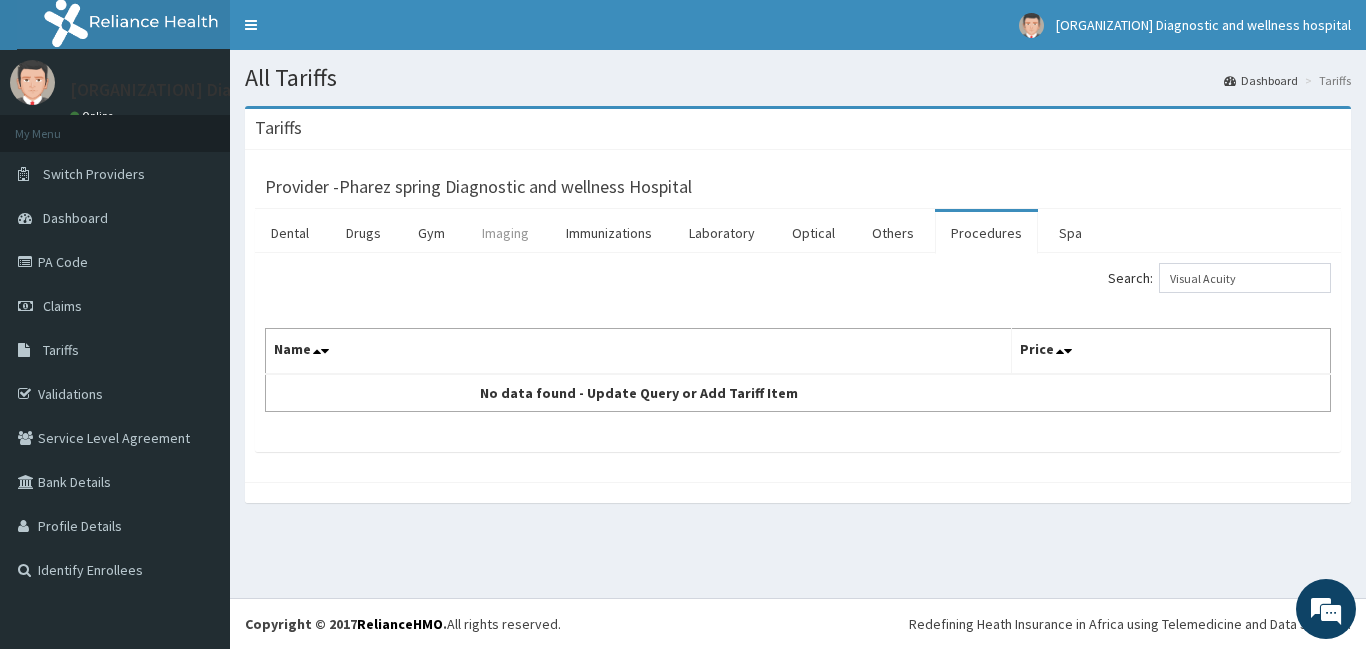 click on "Imaging" at bounding box center (505, 233) 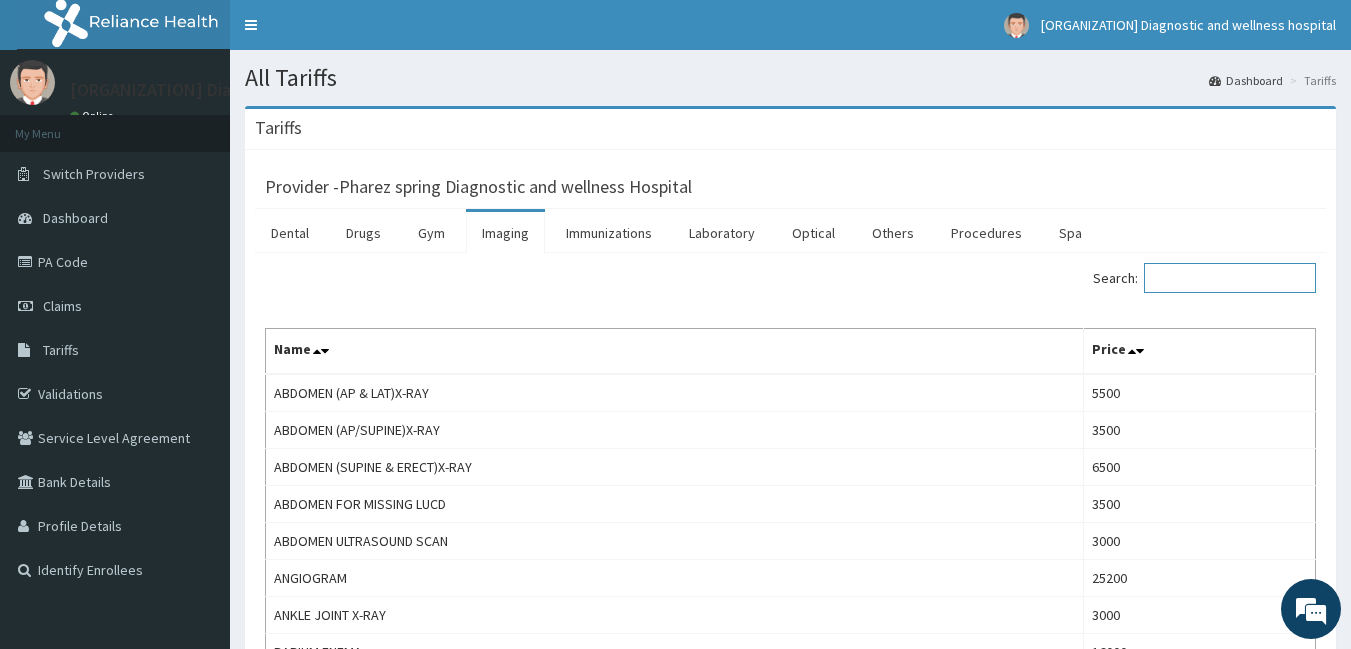 click on "Search:" at bounding box center (1230, 278) 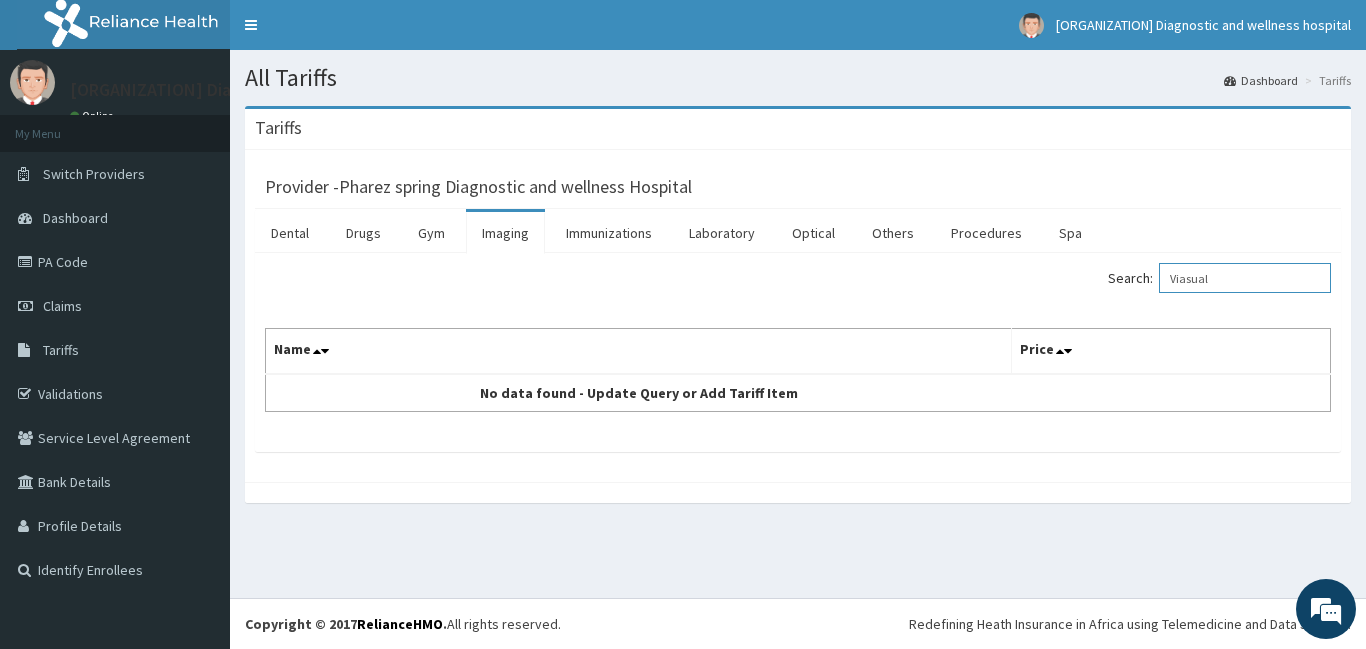 click on "Viasual" at bounding box center (1245, 278) 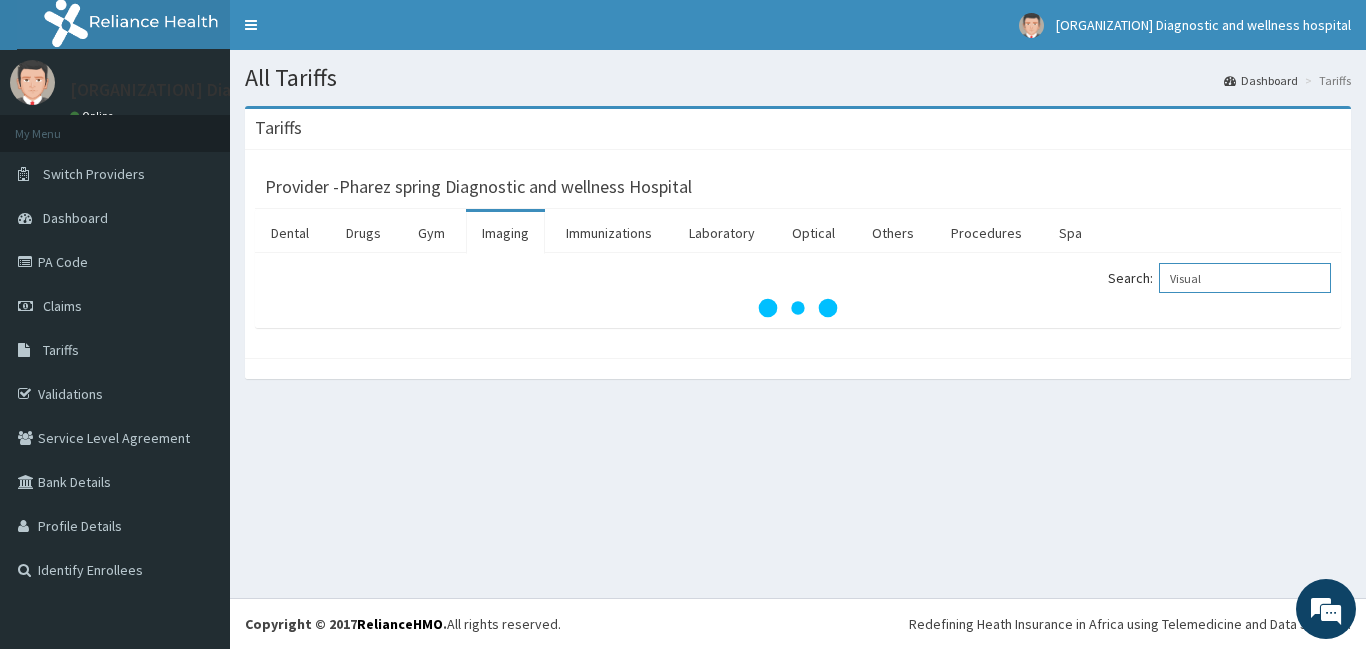 click on "Visual" at bounding box center [1245, 278] 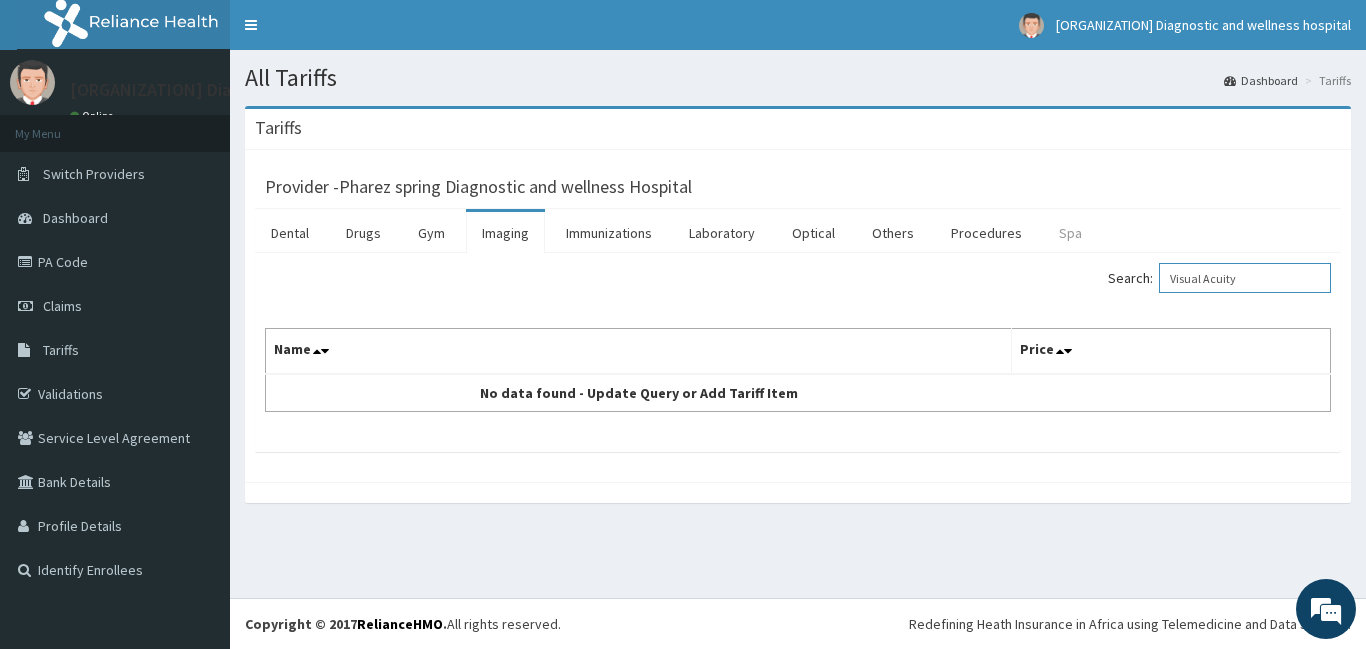 type on "Visual Acuity" 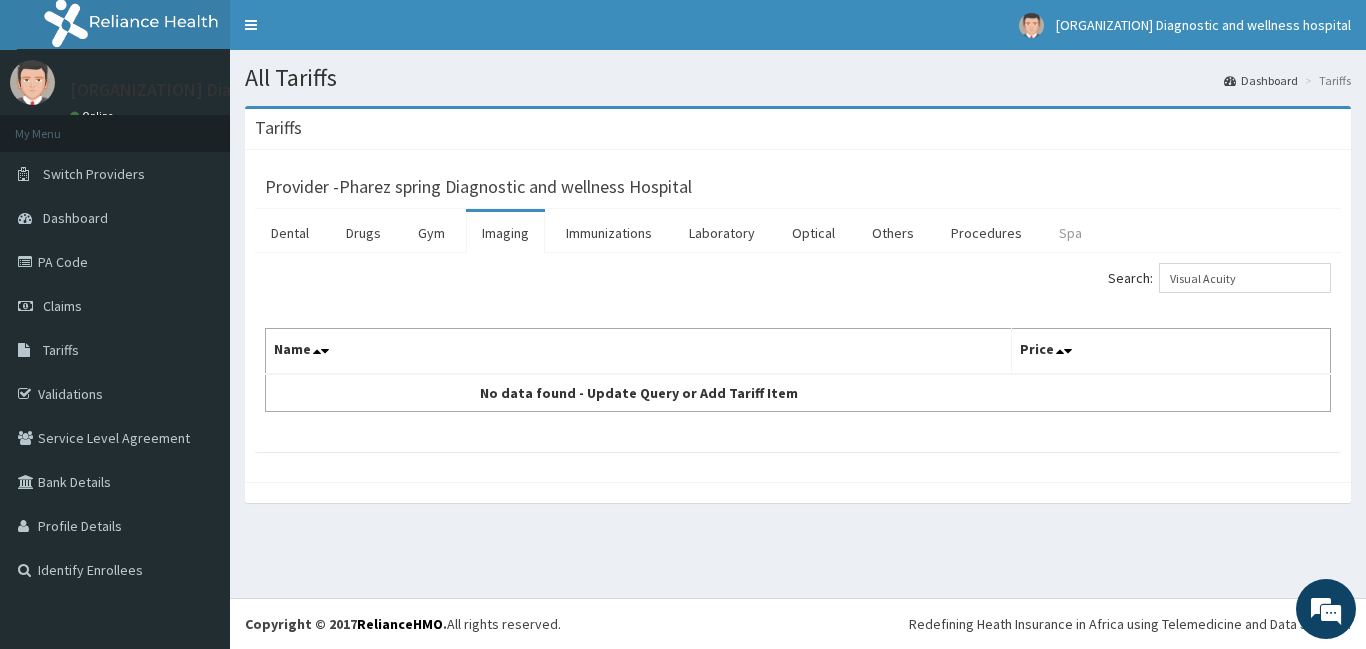 click on "Spa" at bounding box center (1070, 233) 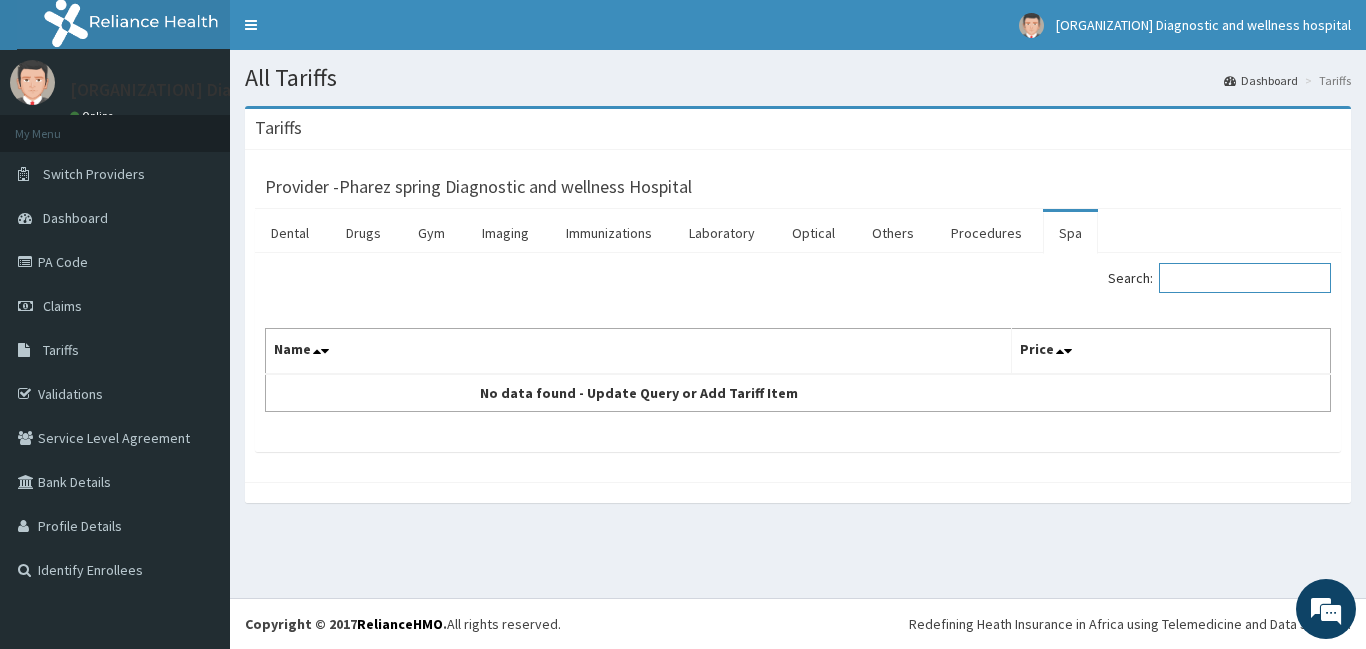 click on "Search:" at bounding box center [1245, 278] 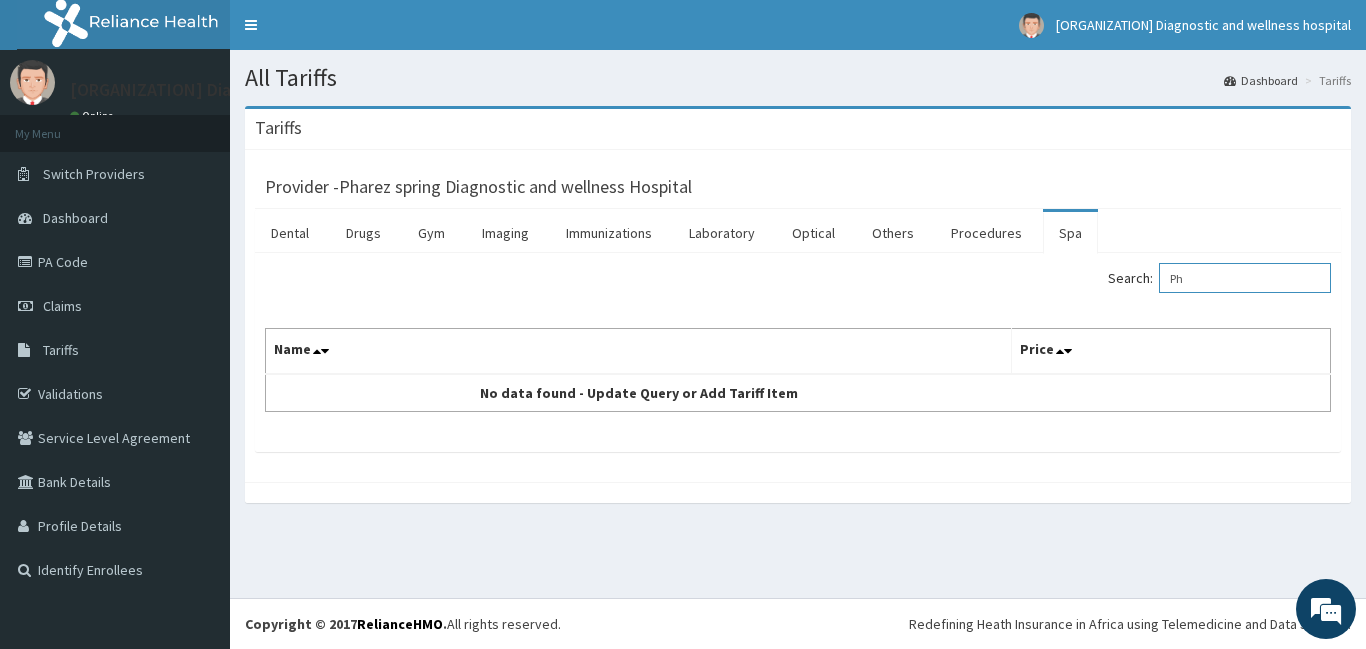 type on "P" 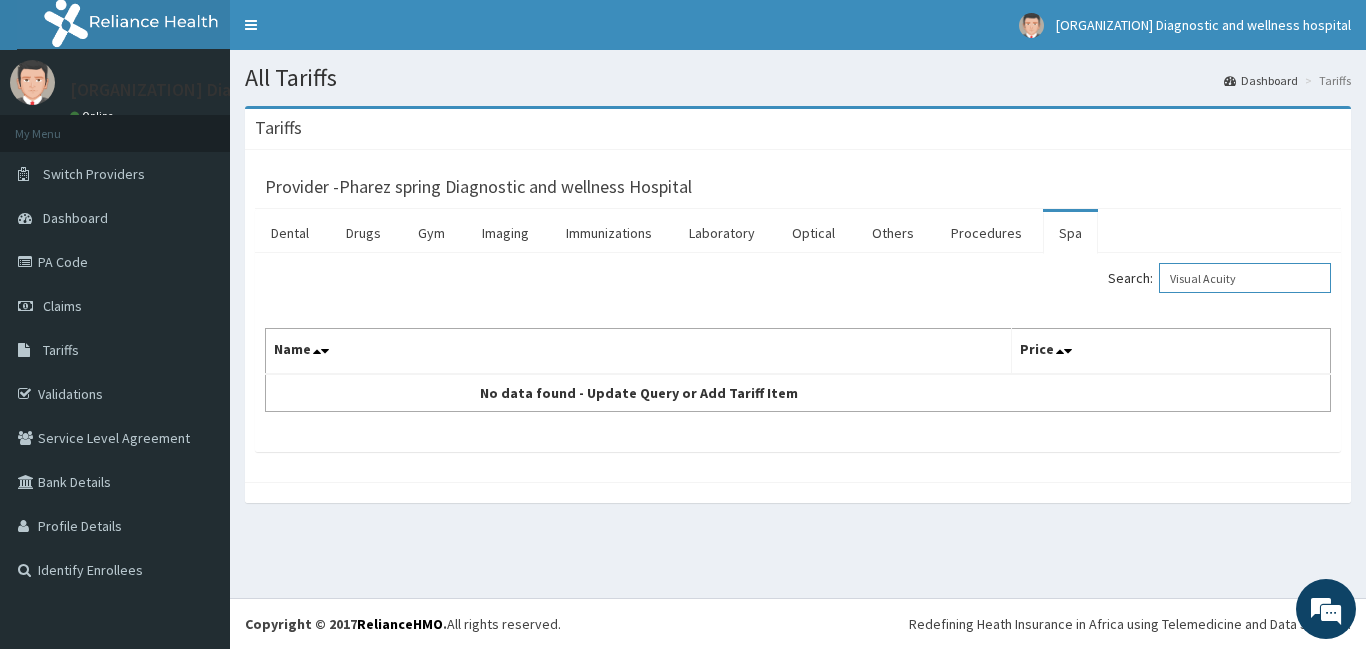 type on "Visual Acuity" 